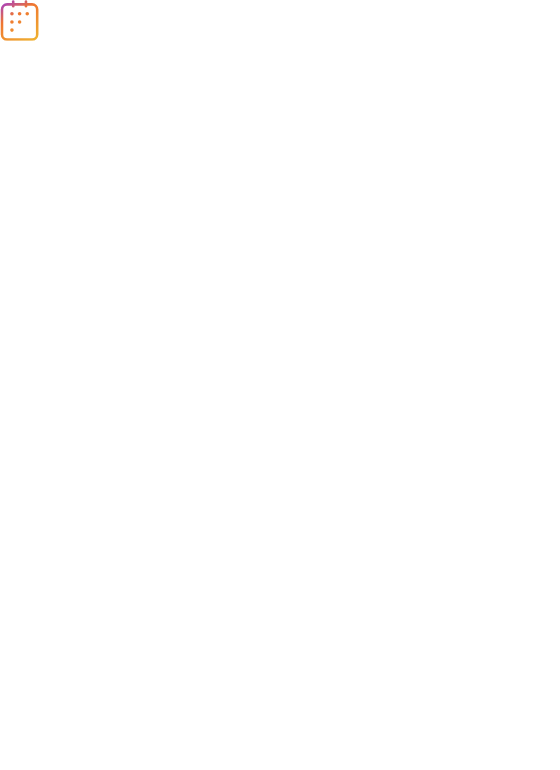 scroll, scrollTop: 0, scrollLeft: 0, axis: both 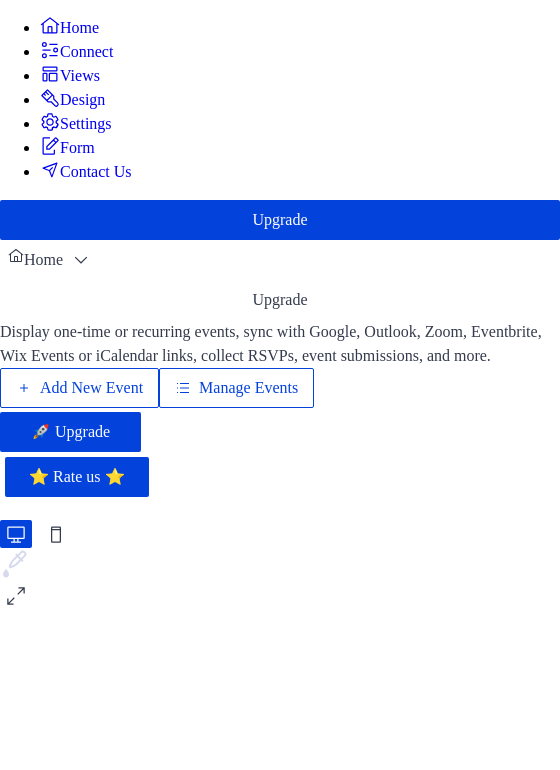 click on "Manage Events" at bounding box center (248, 388) 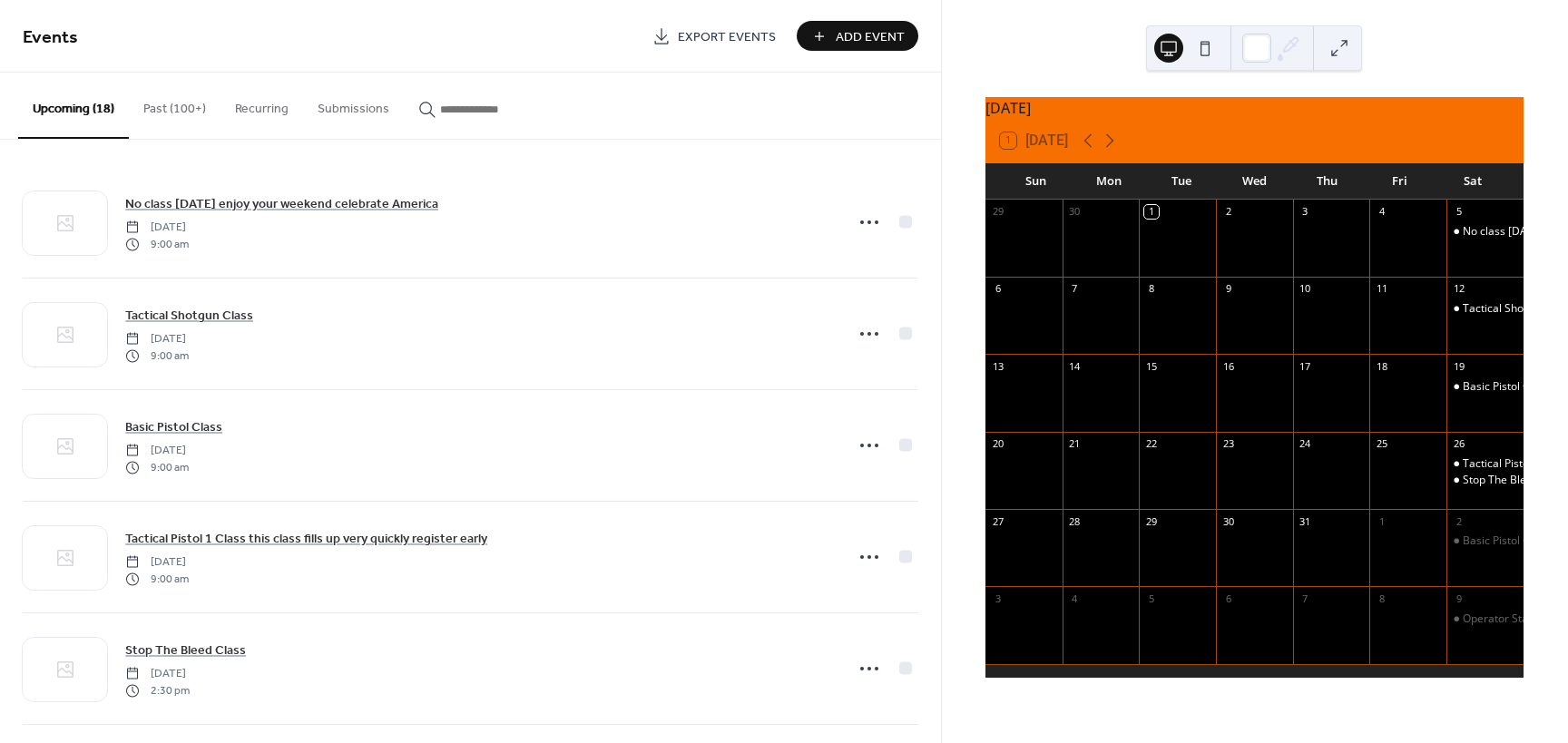 scroll, scrollTop: 0, scrollLeft: 0, axis: both 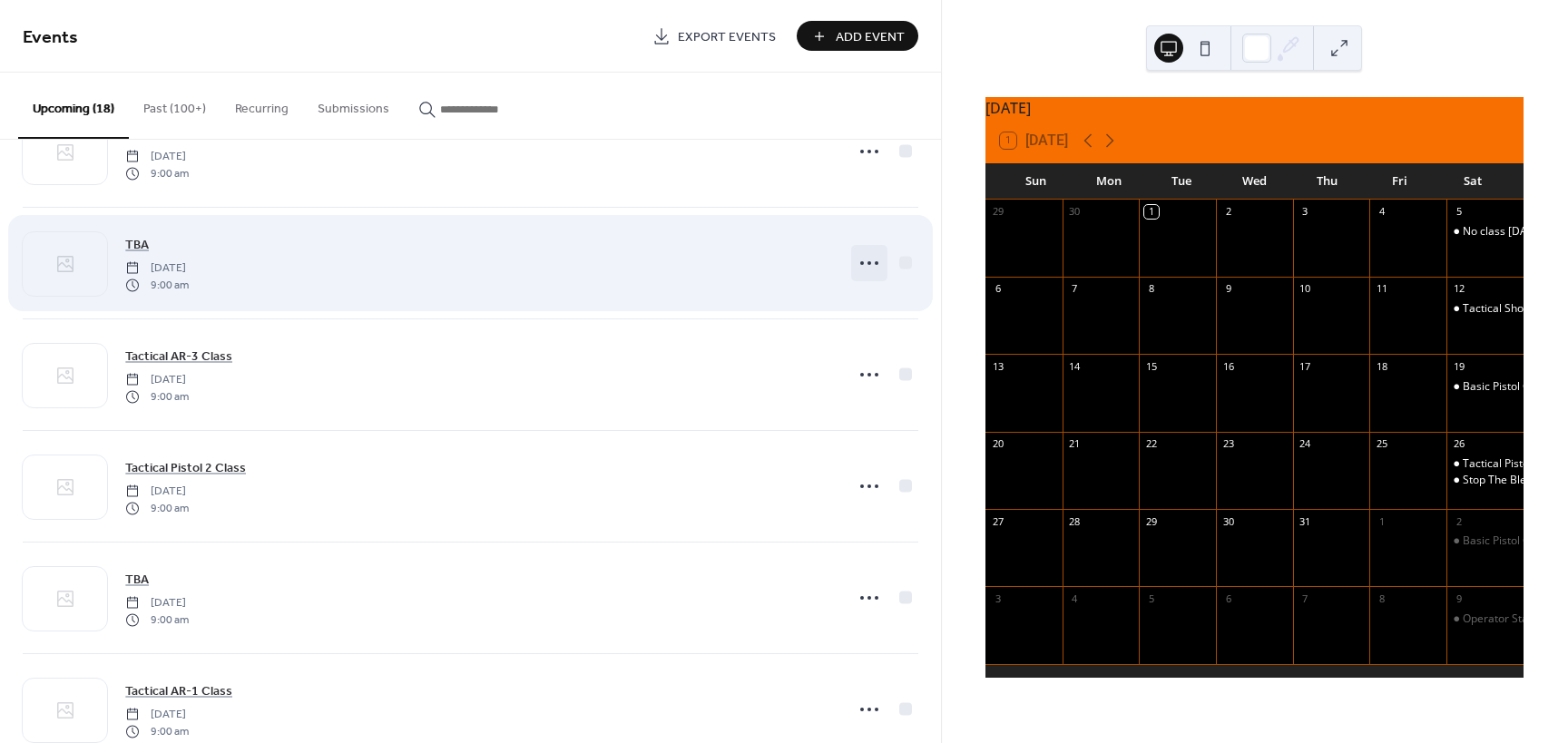 click 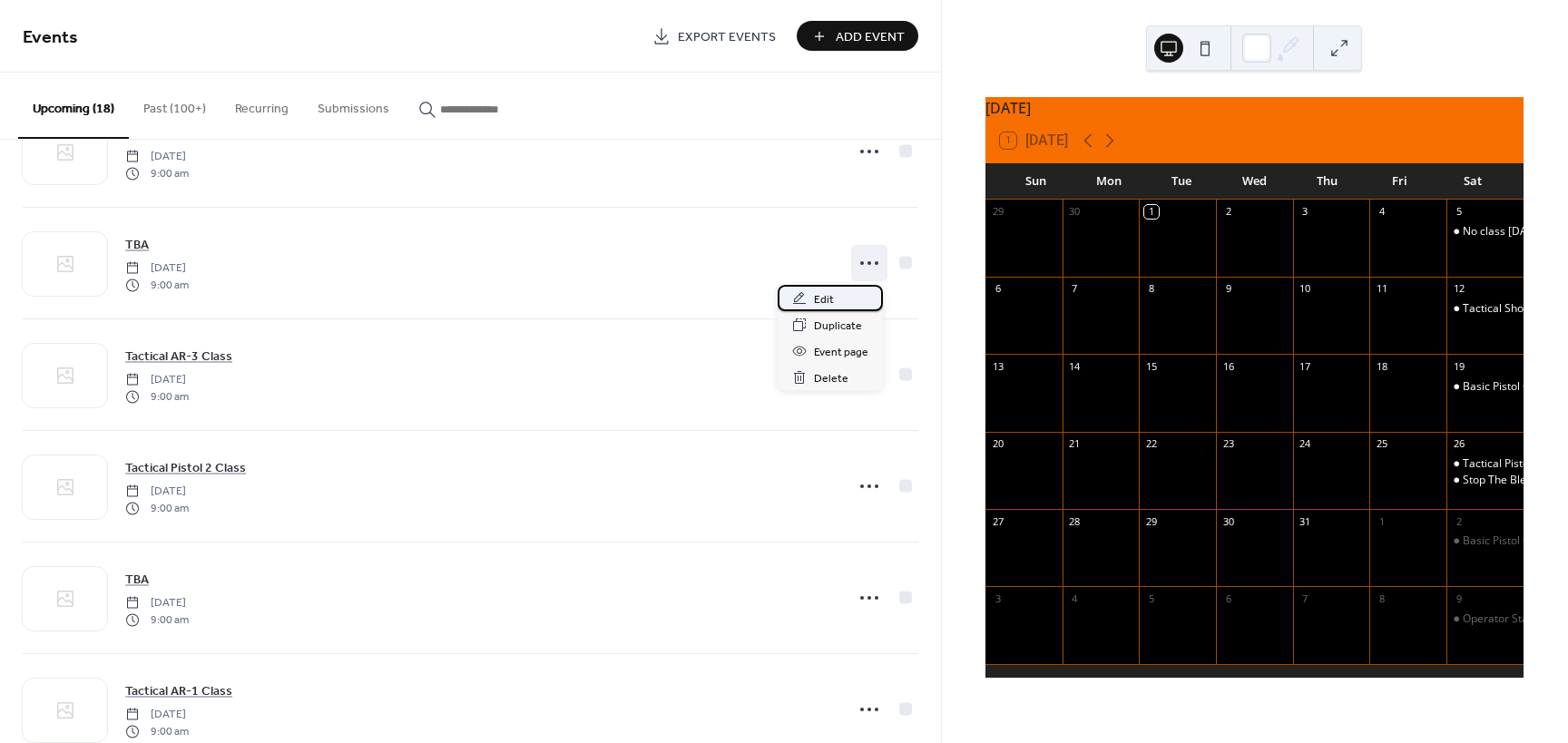 click on "Edit" at bounding box center [824, 299] 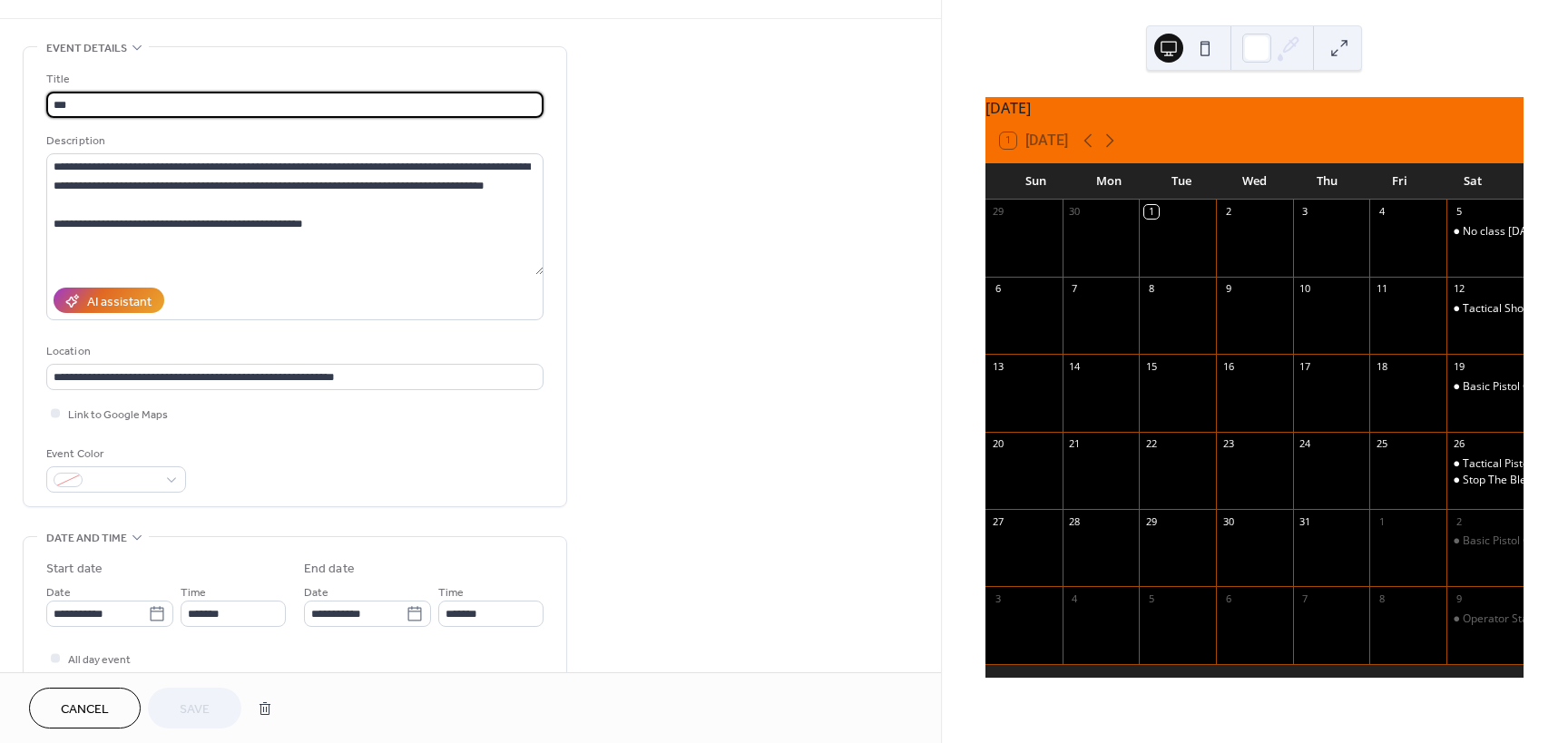 scroll, scrollTop: 113, scrollLeft: 0, axis: vertical 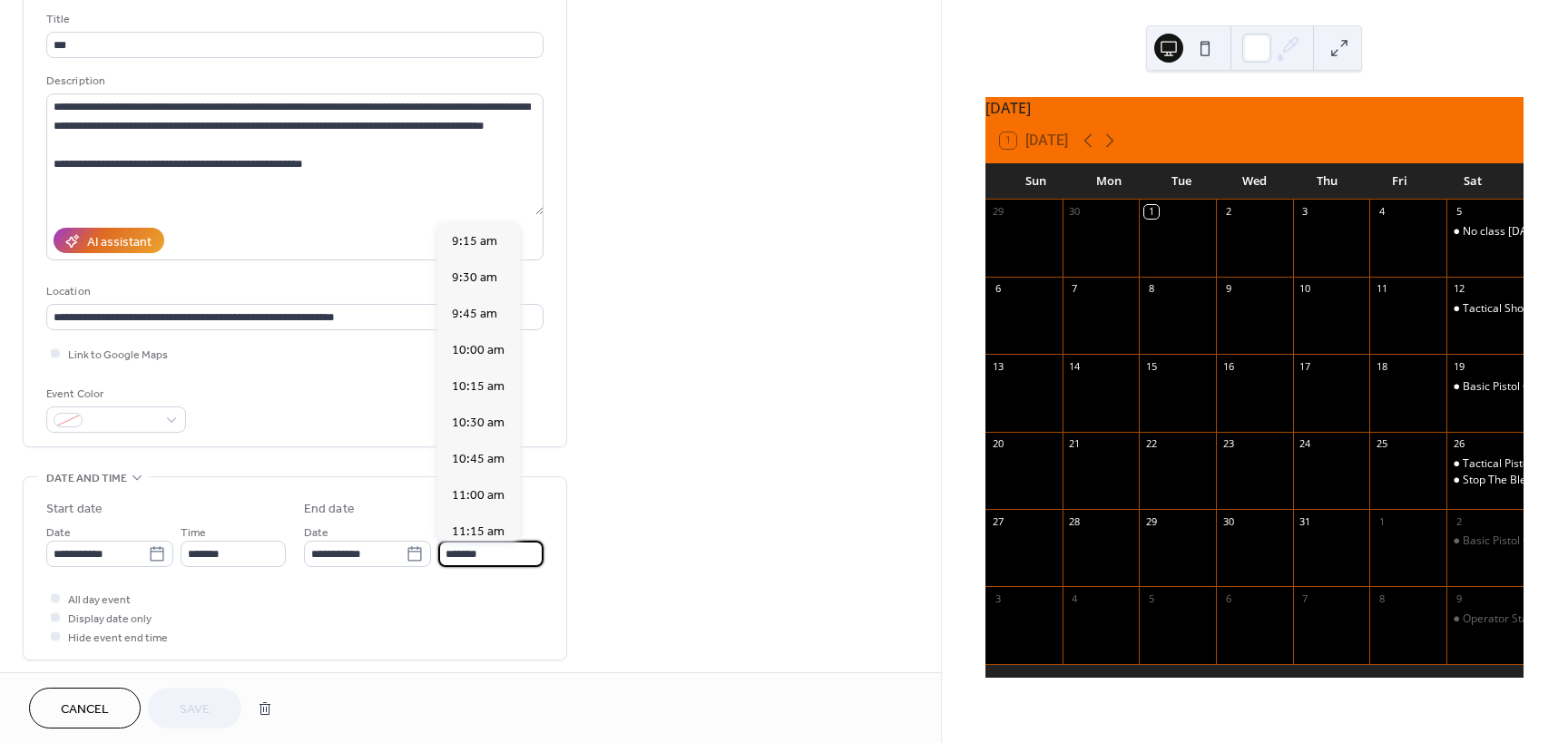 click on "*******" at bounding box center [491, 553] 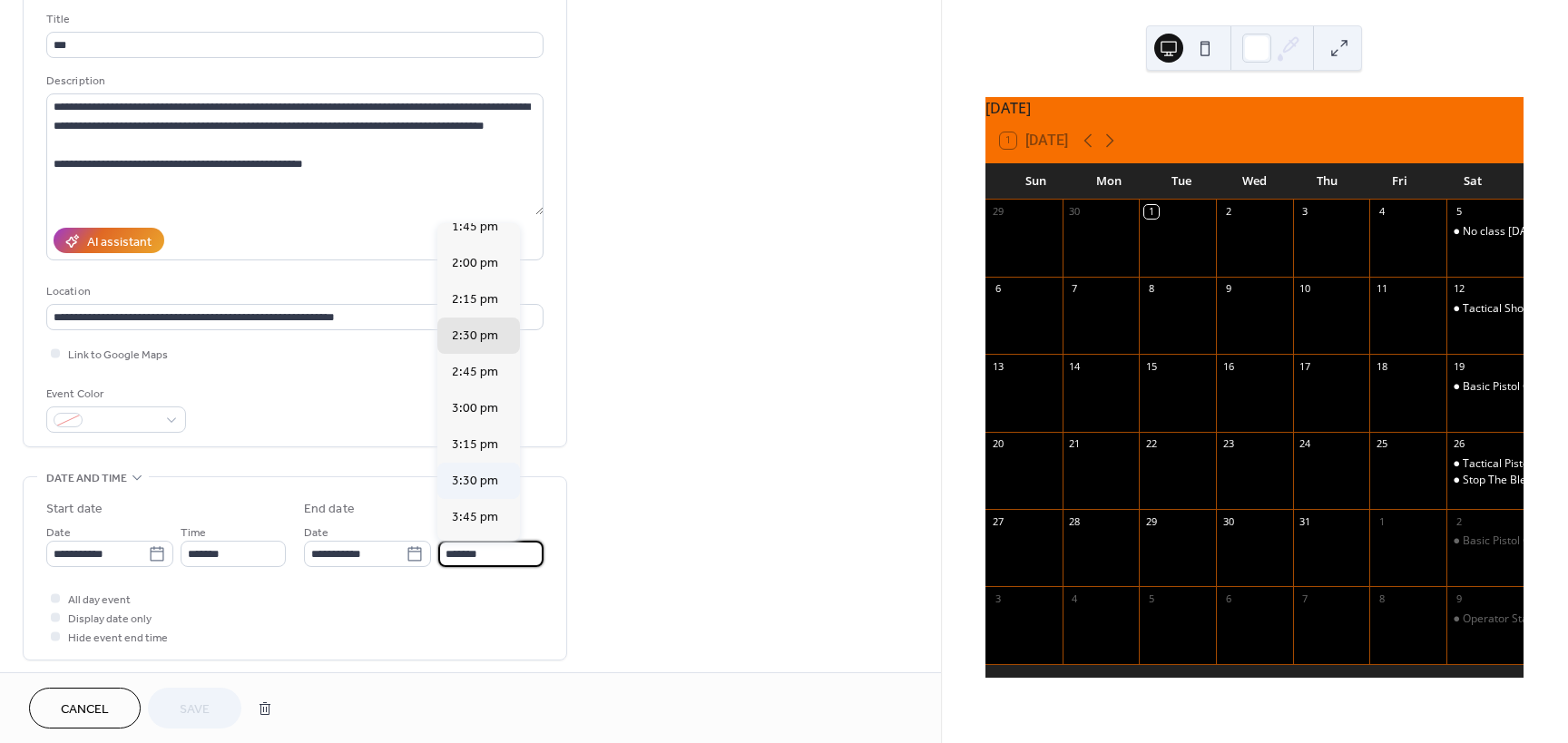 scroll, scrollTop: 645, scrollLeft: 0, axis: vertical 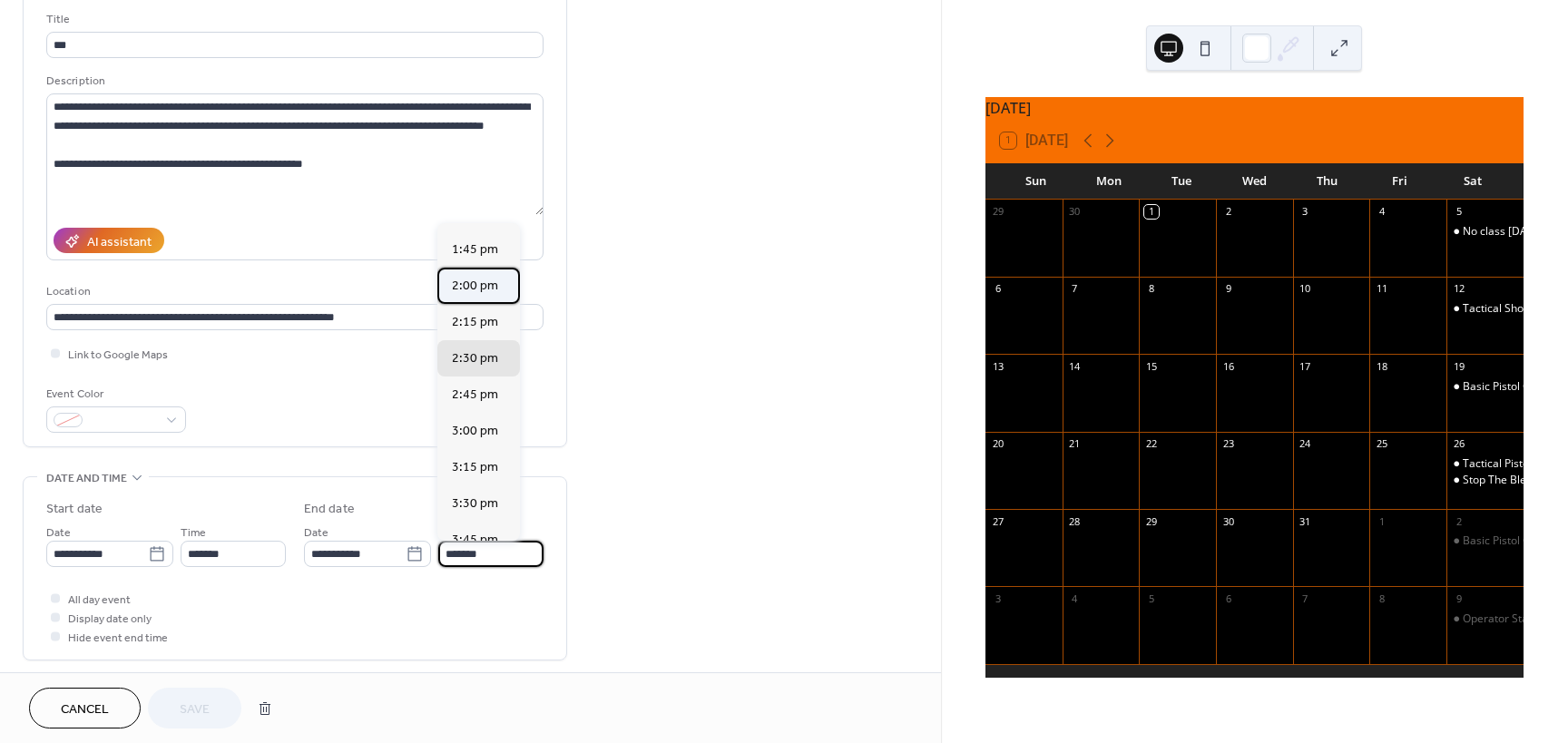 click on "2:00 pm" at bounding box center [475, 286] 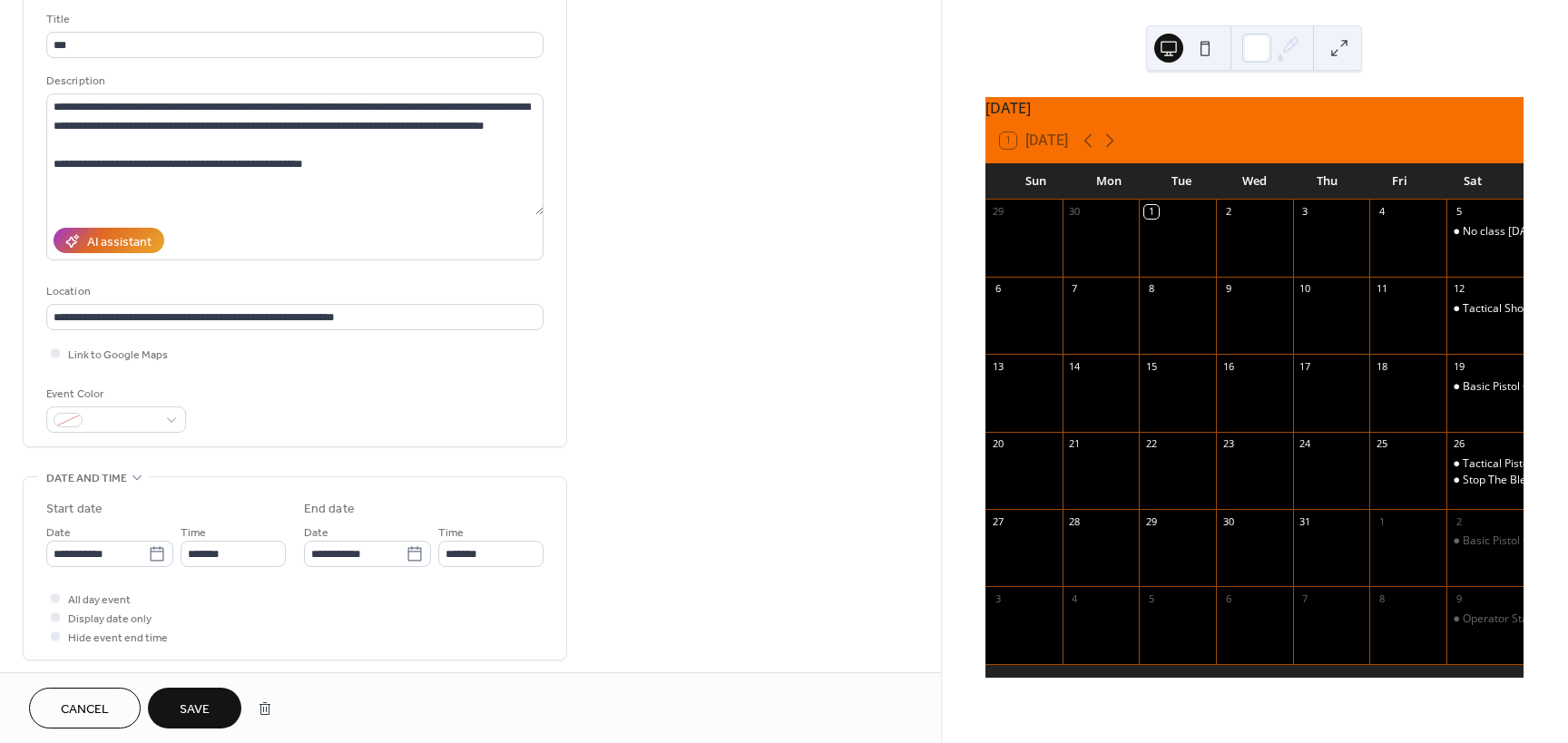 type on "*******" 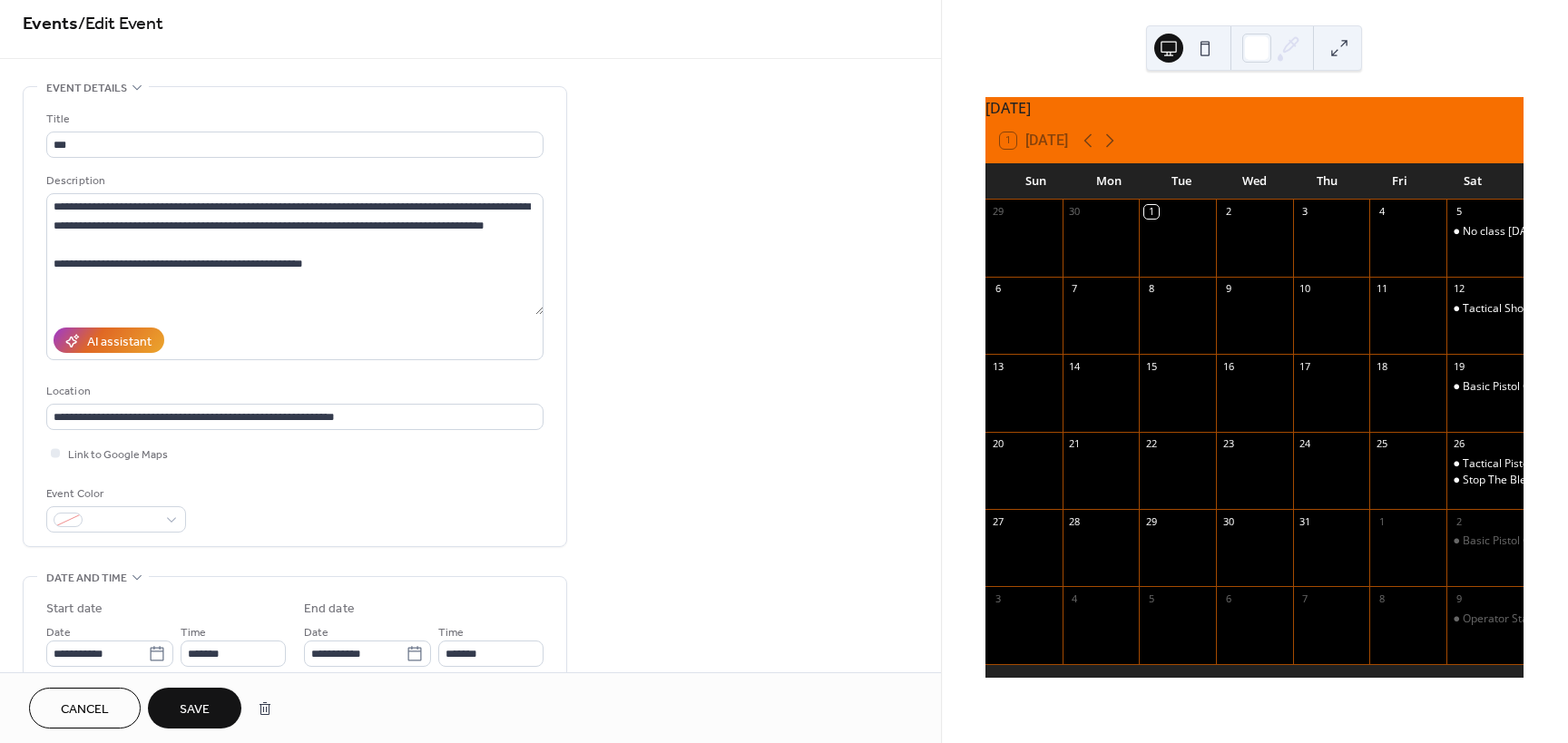 scroll, scrollTop: 0, scrollLeft: 0, axis: both 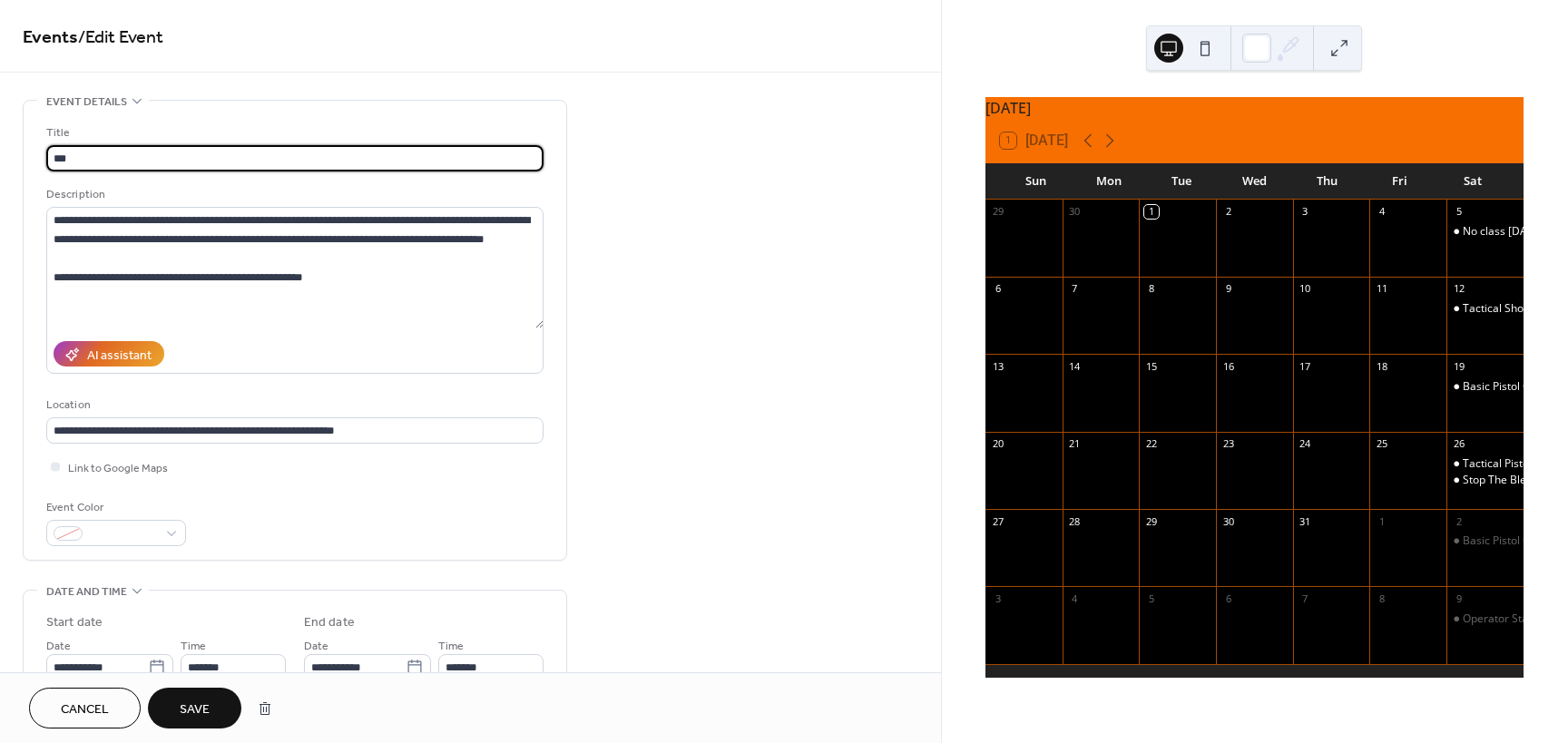 click on "***" at bounding box center (295, 158) 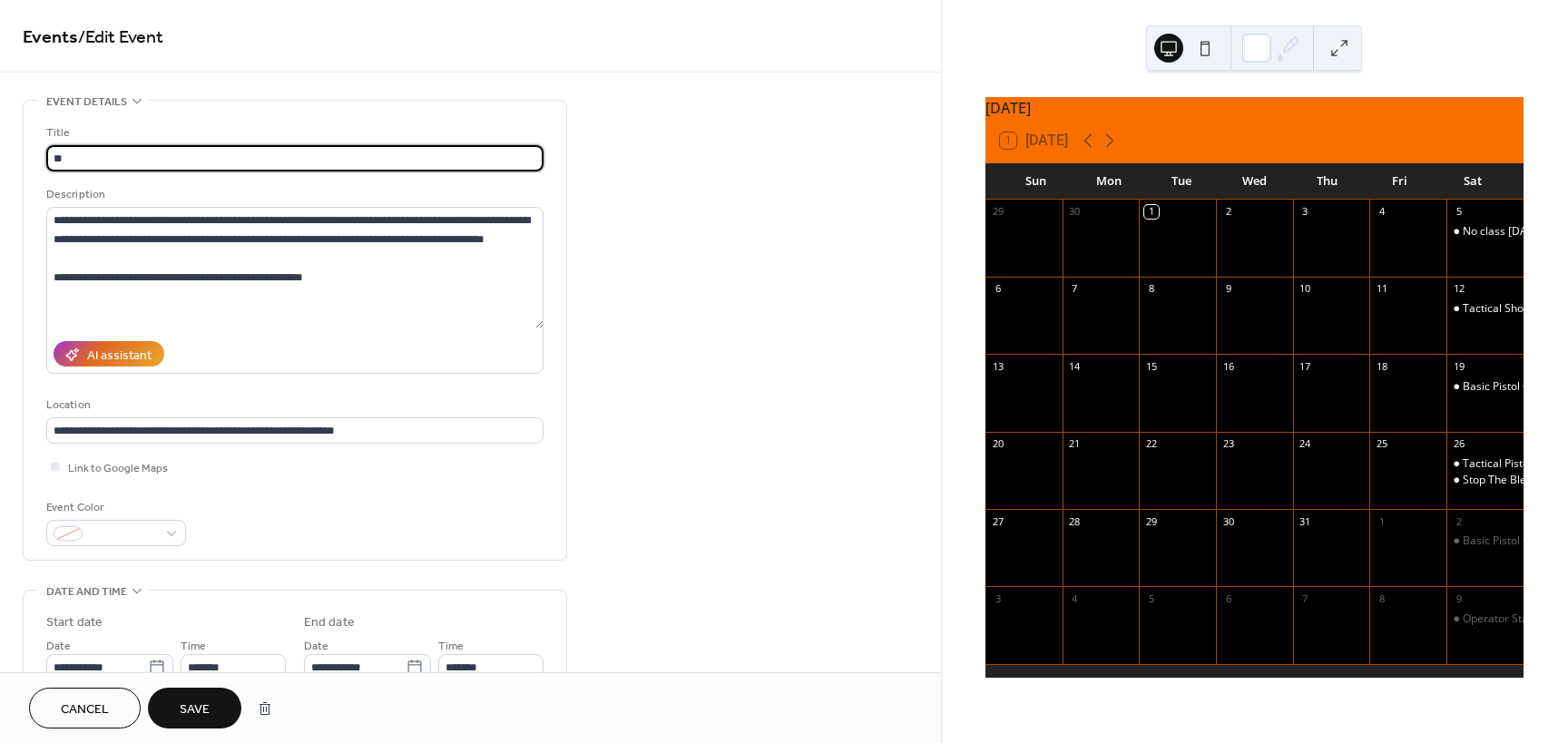 type on "*" 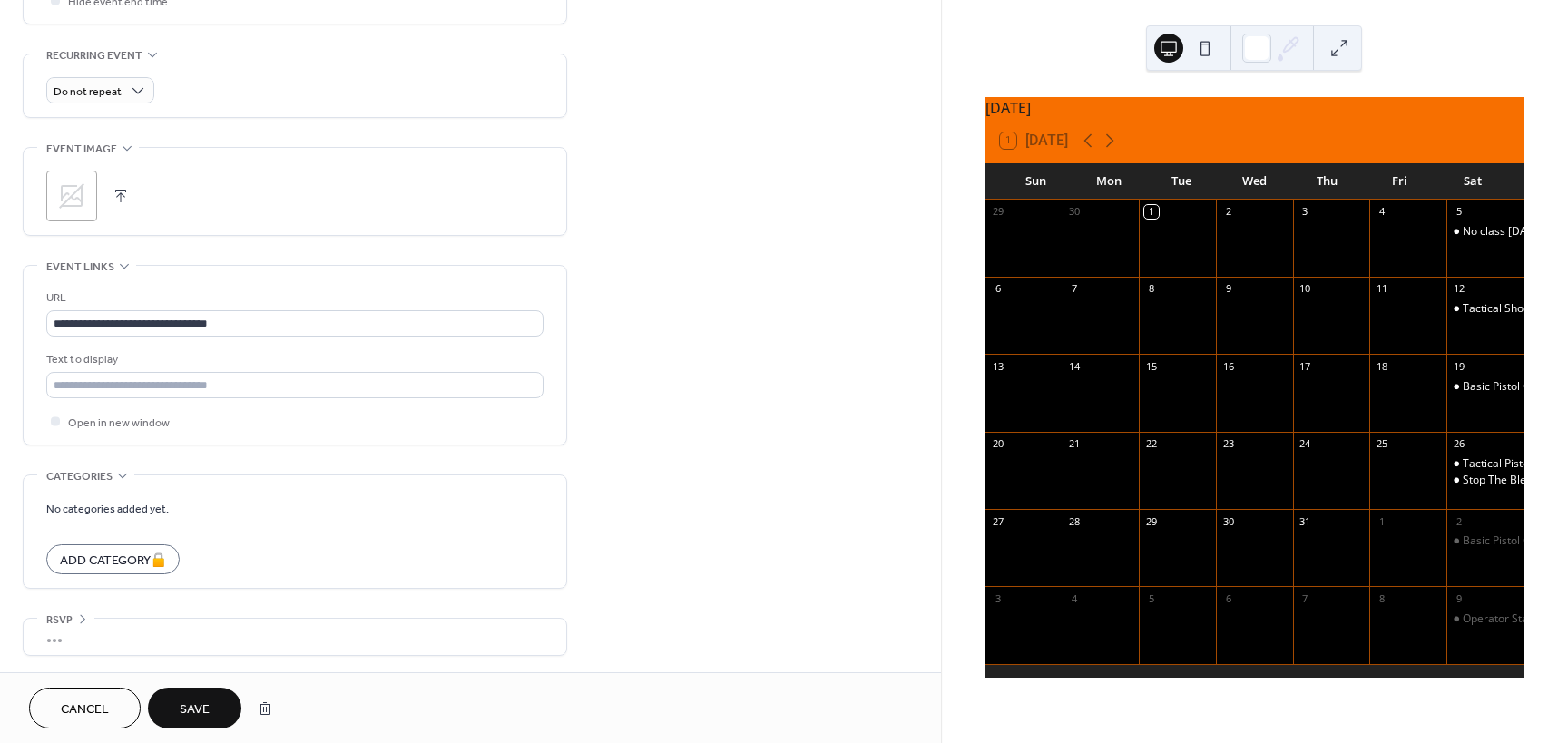 scroll, scrollTop: 751, scrollLeft: 0, axis: vertical 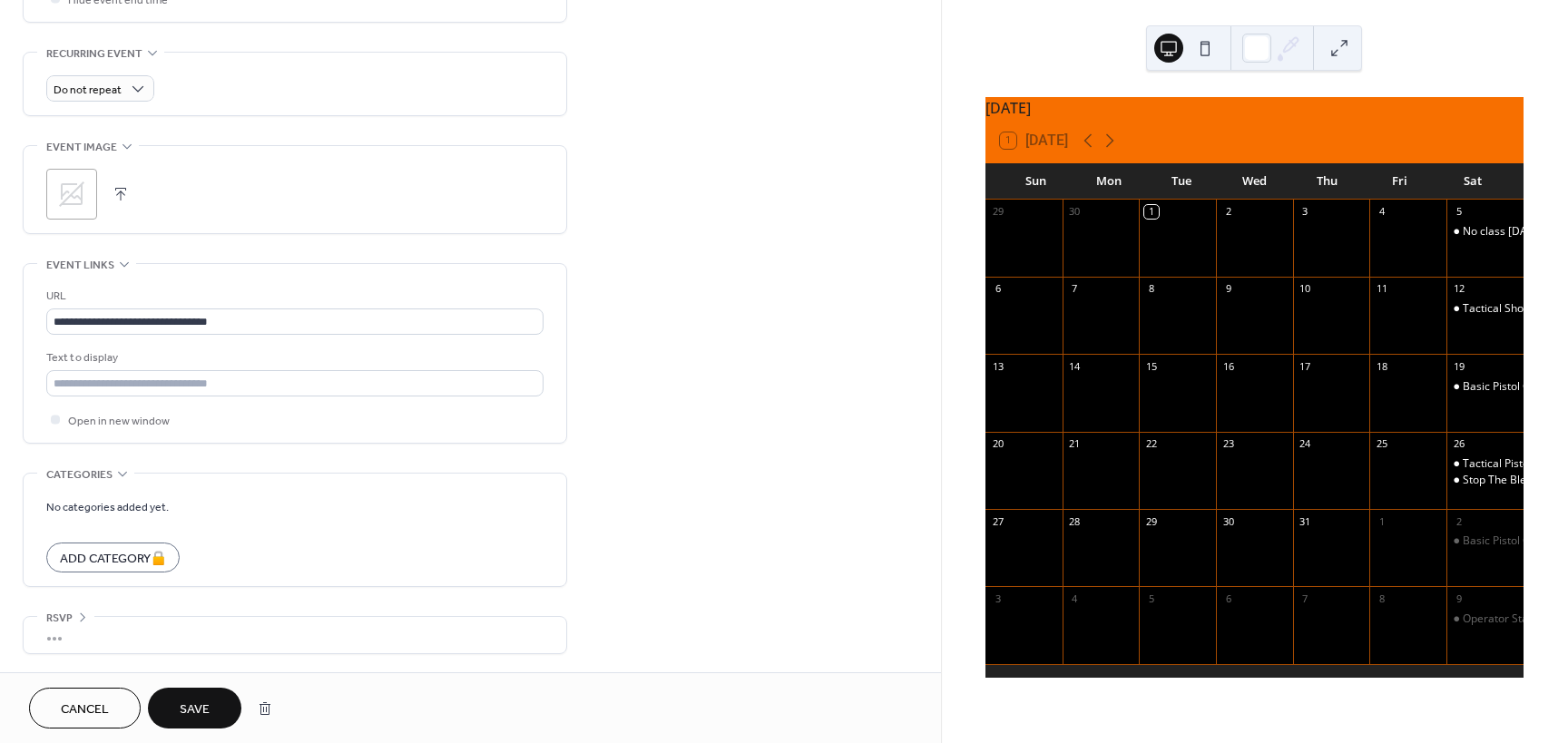 type on "**********" 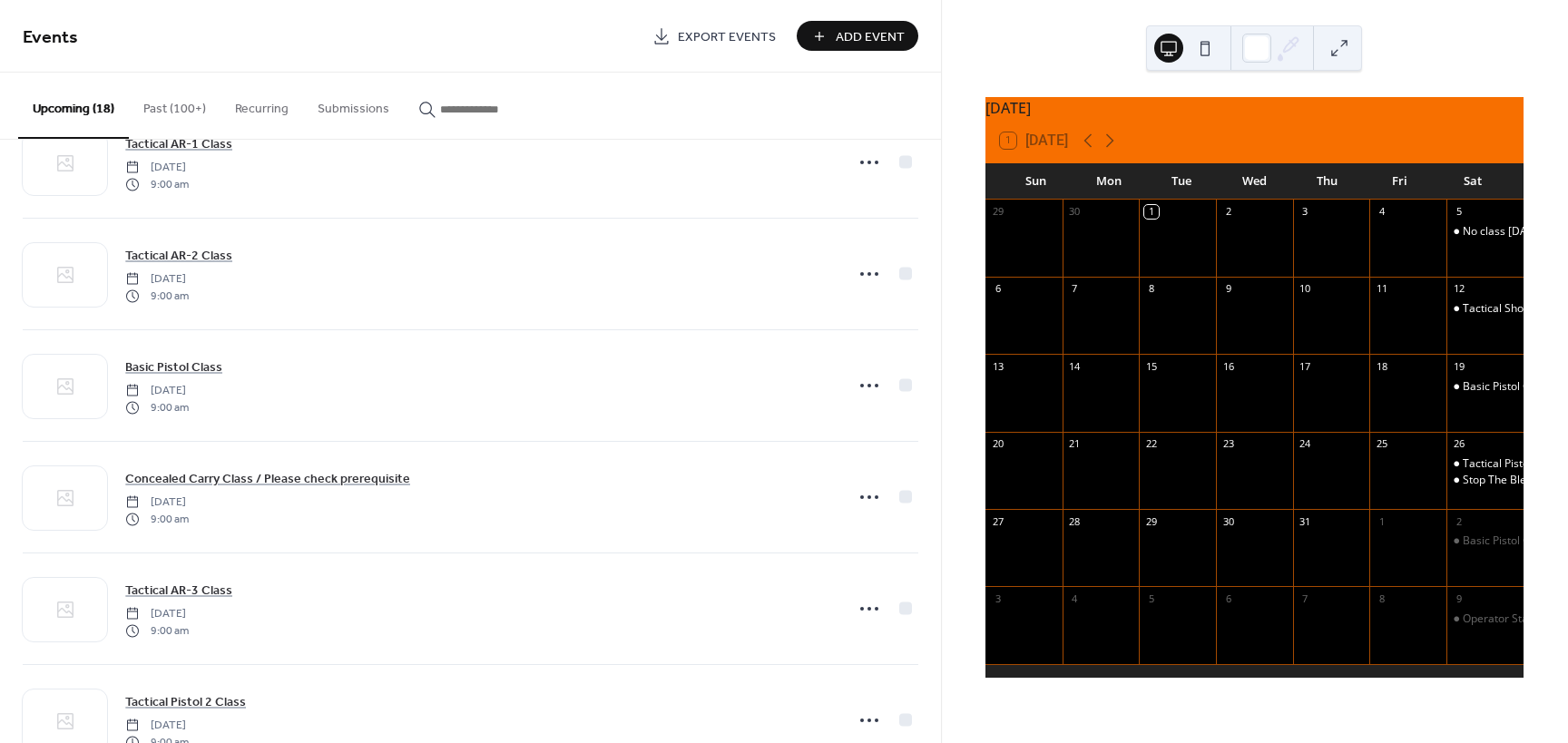 scroll, scrollTop: 1066, scrollLeft: 0, axis: vertical 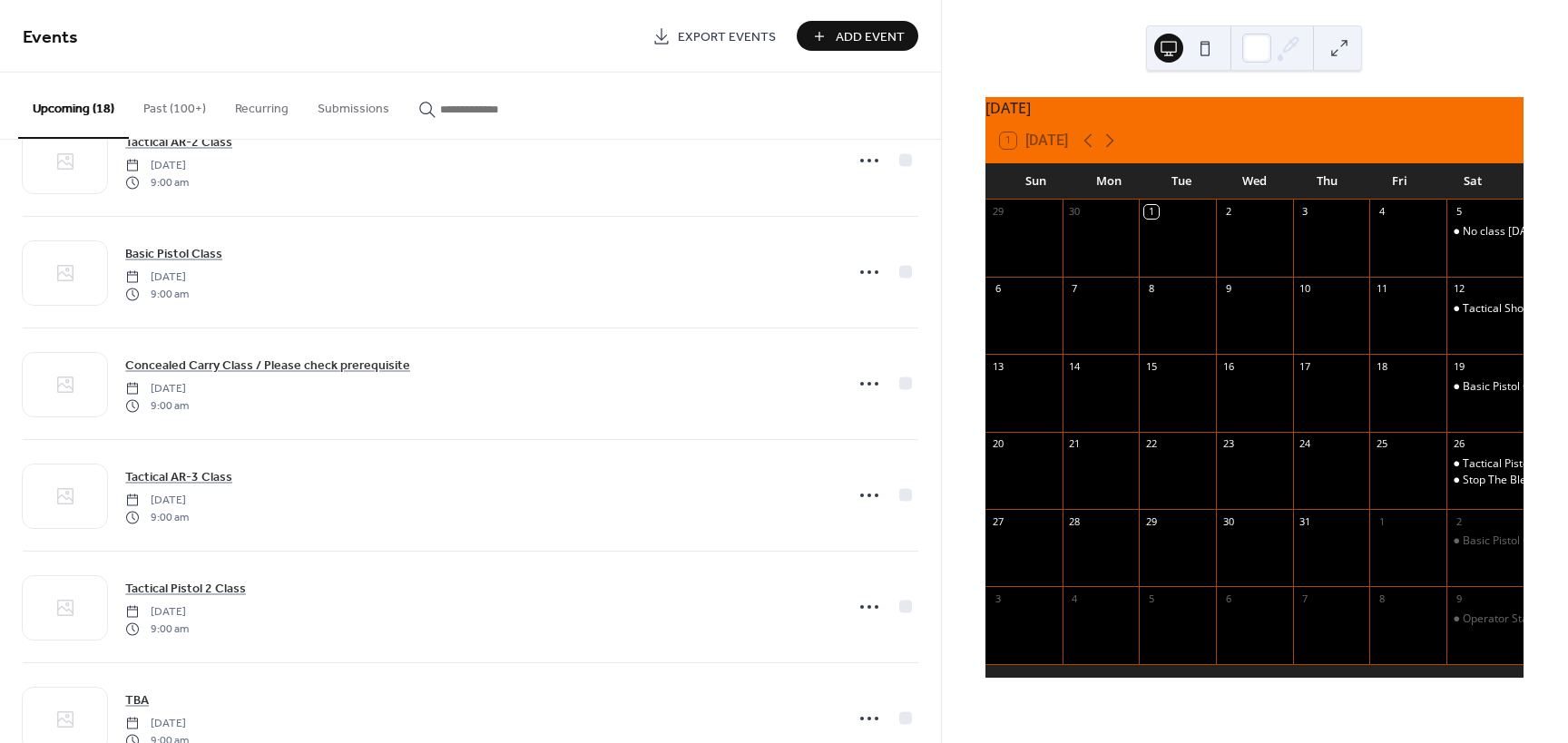 click on "Add Event" at bounding box center (870, 37) 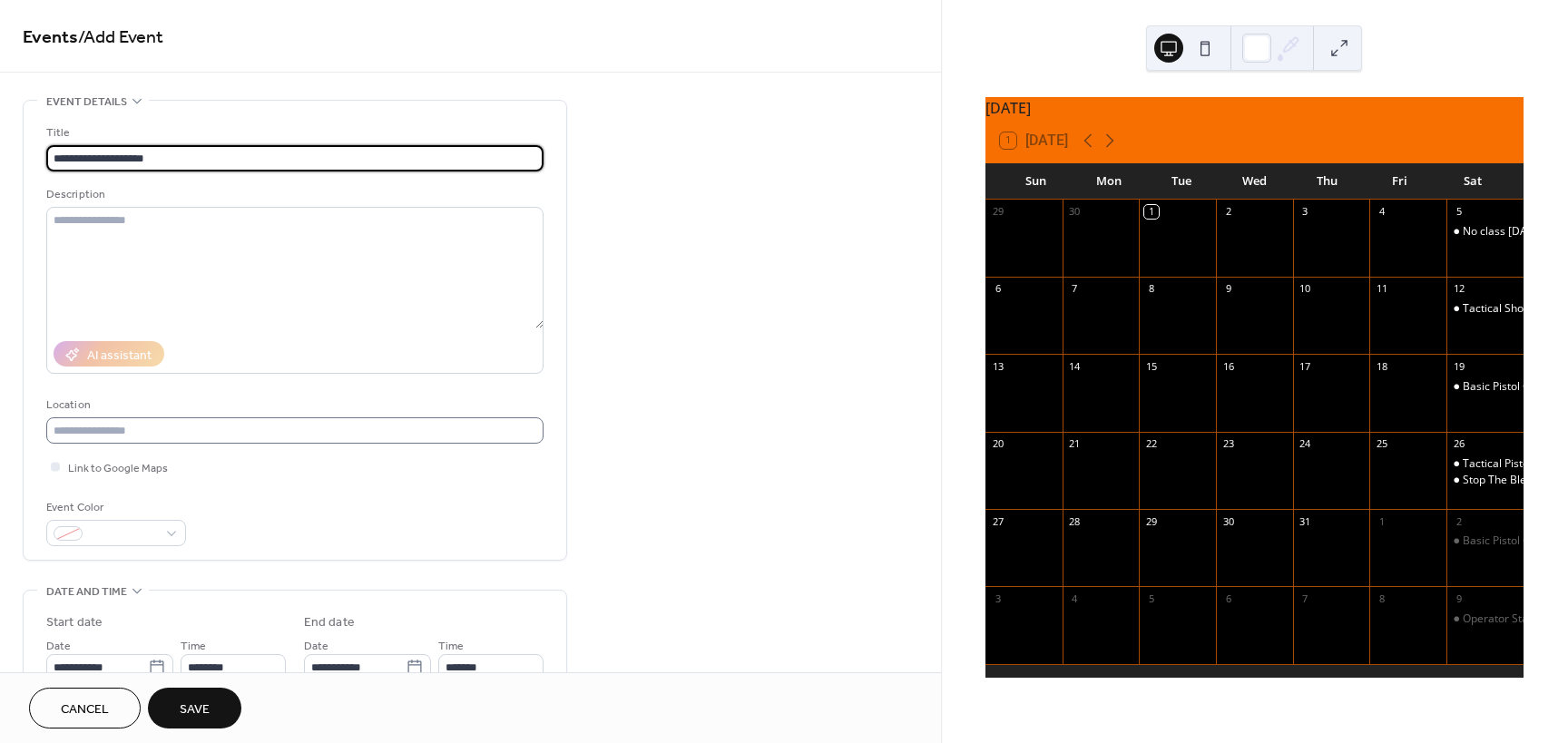 type on "**********" 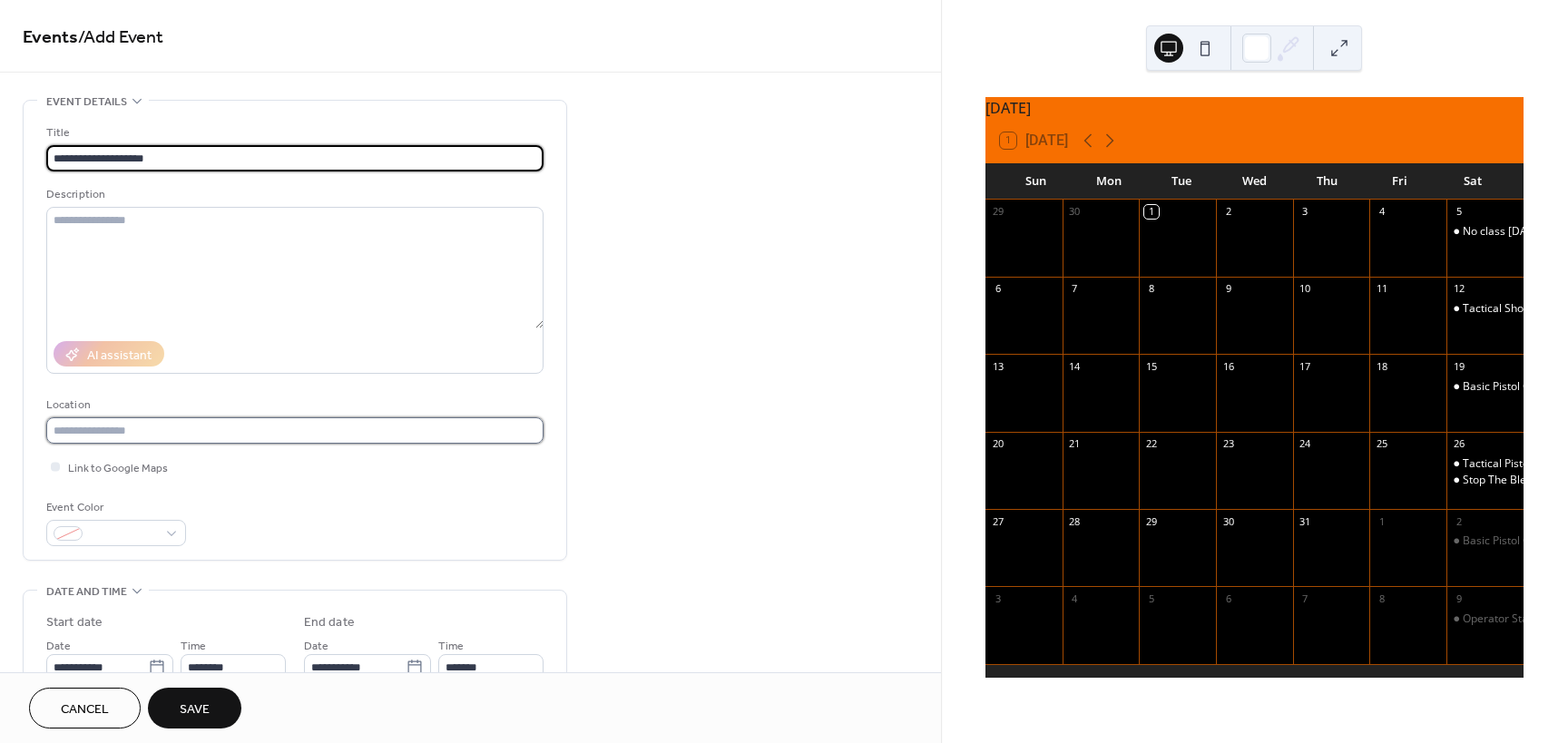 click at bounding box center [295, 430] 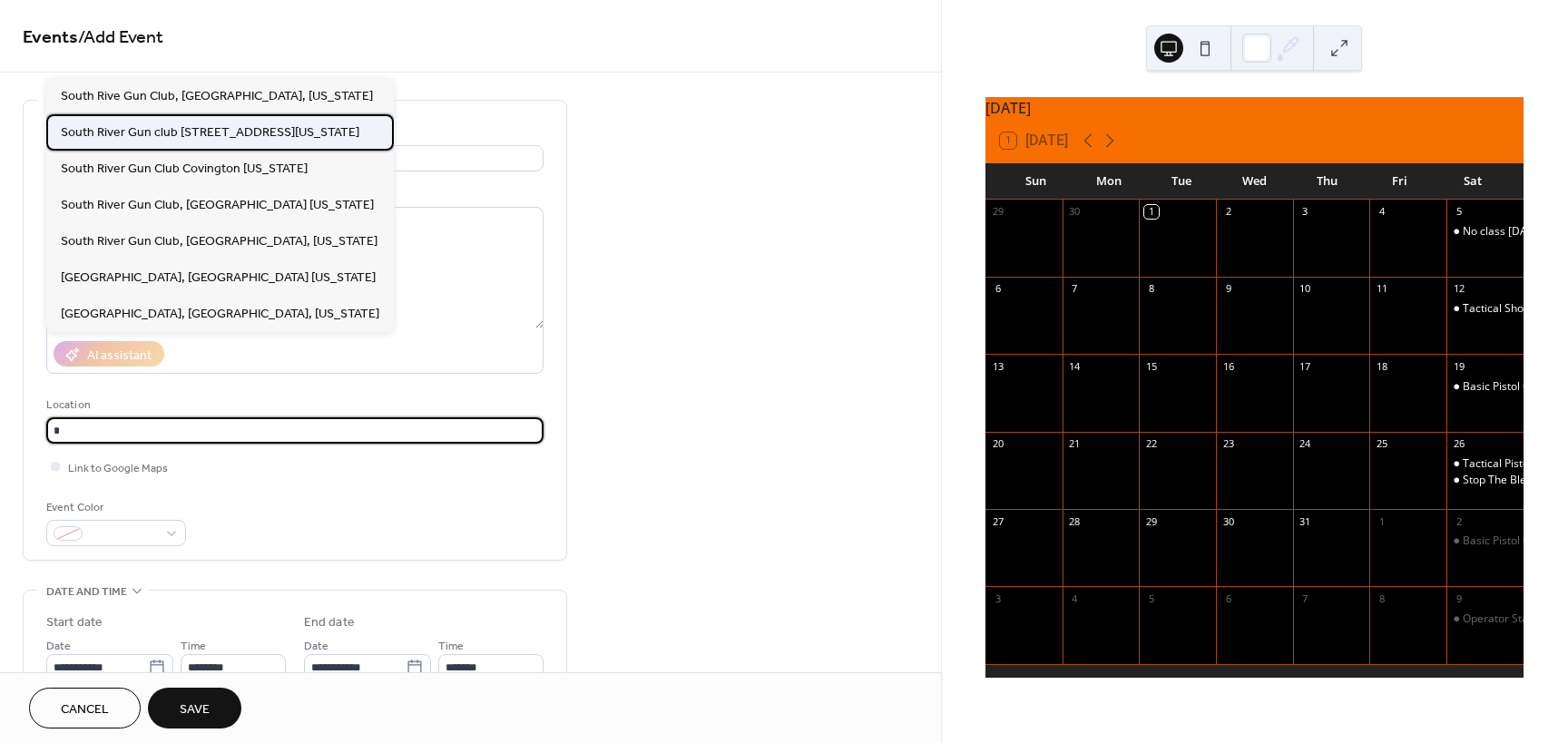 click on "South River Gun club 5205 Highway 212, Covington Georgia 30016" at bounding box center [210, 132] 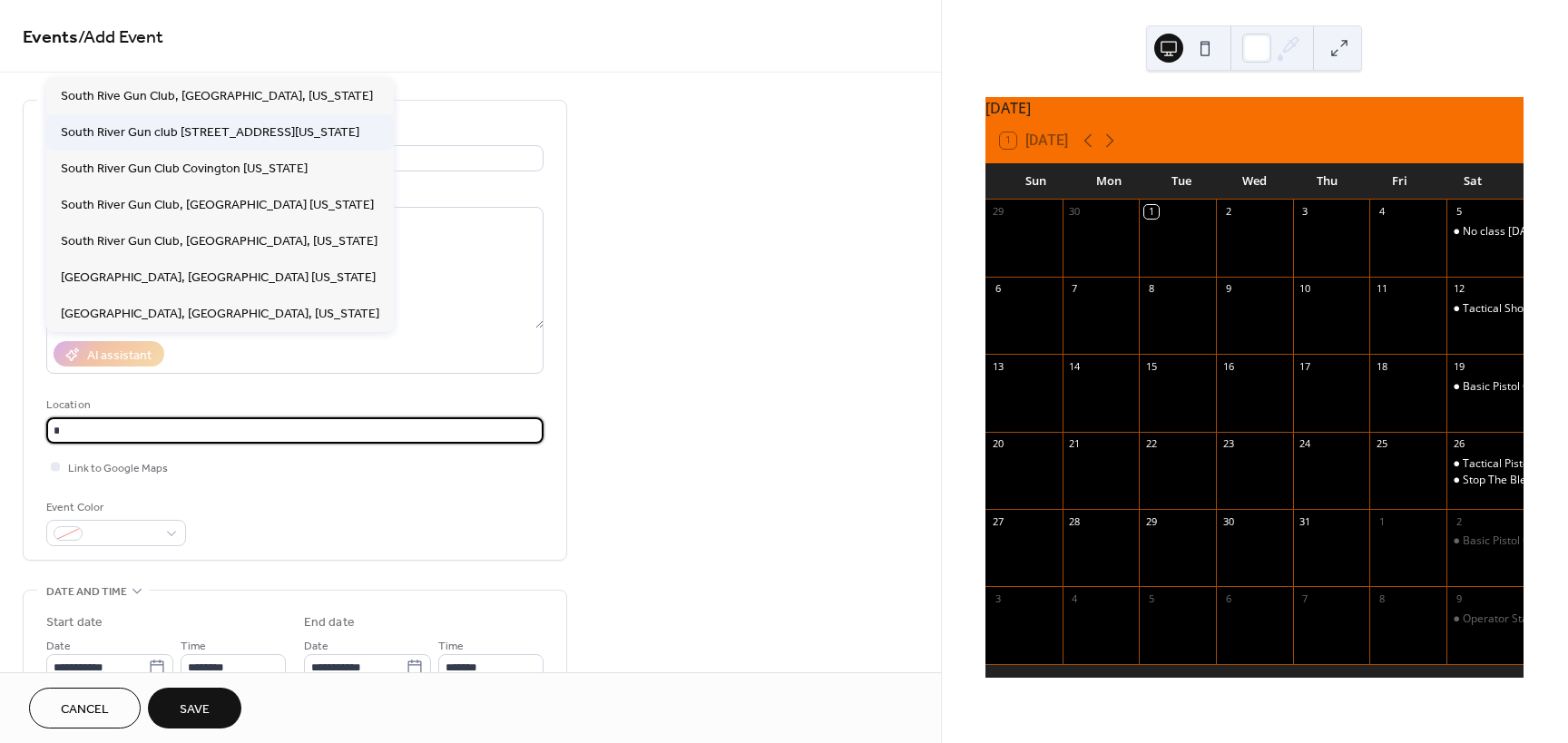 type on "**********" 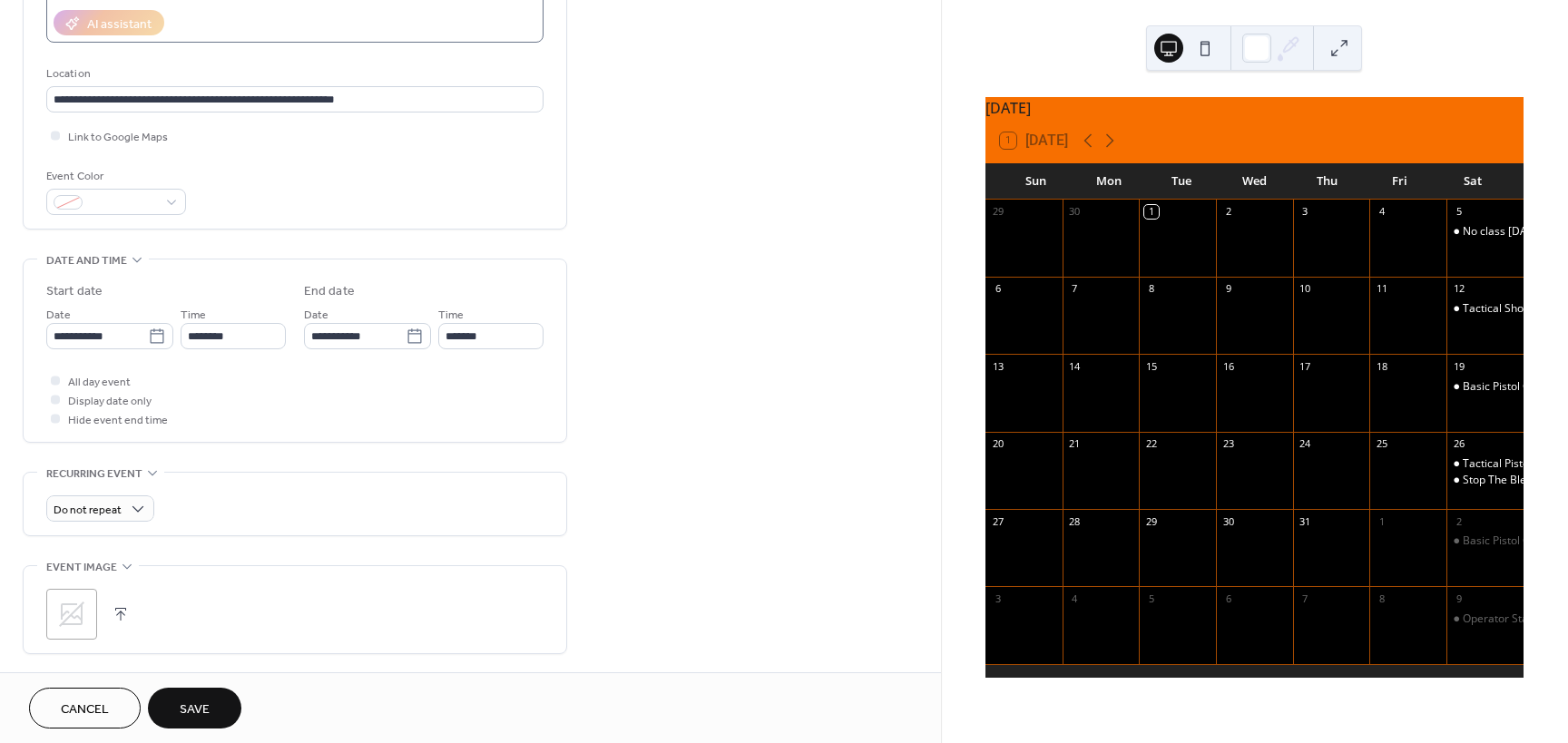 scroll, scrollTop: 408, scrollLeft: 0, axis: vertical 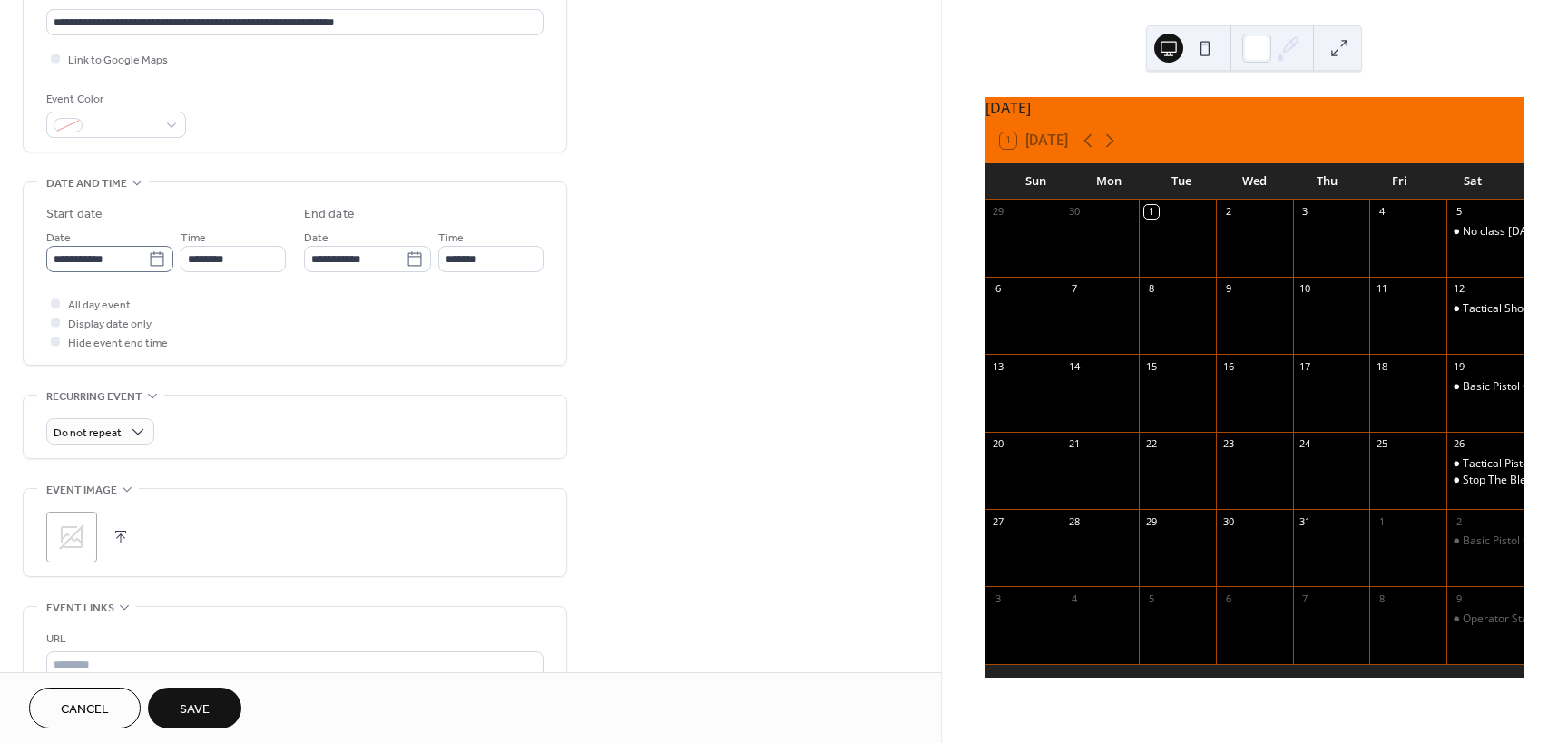 click 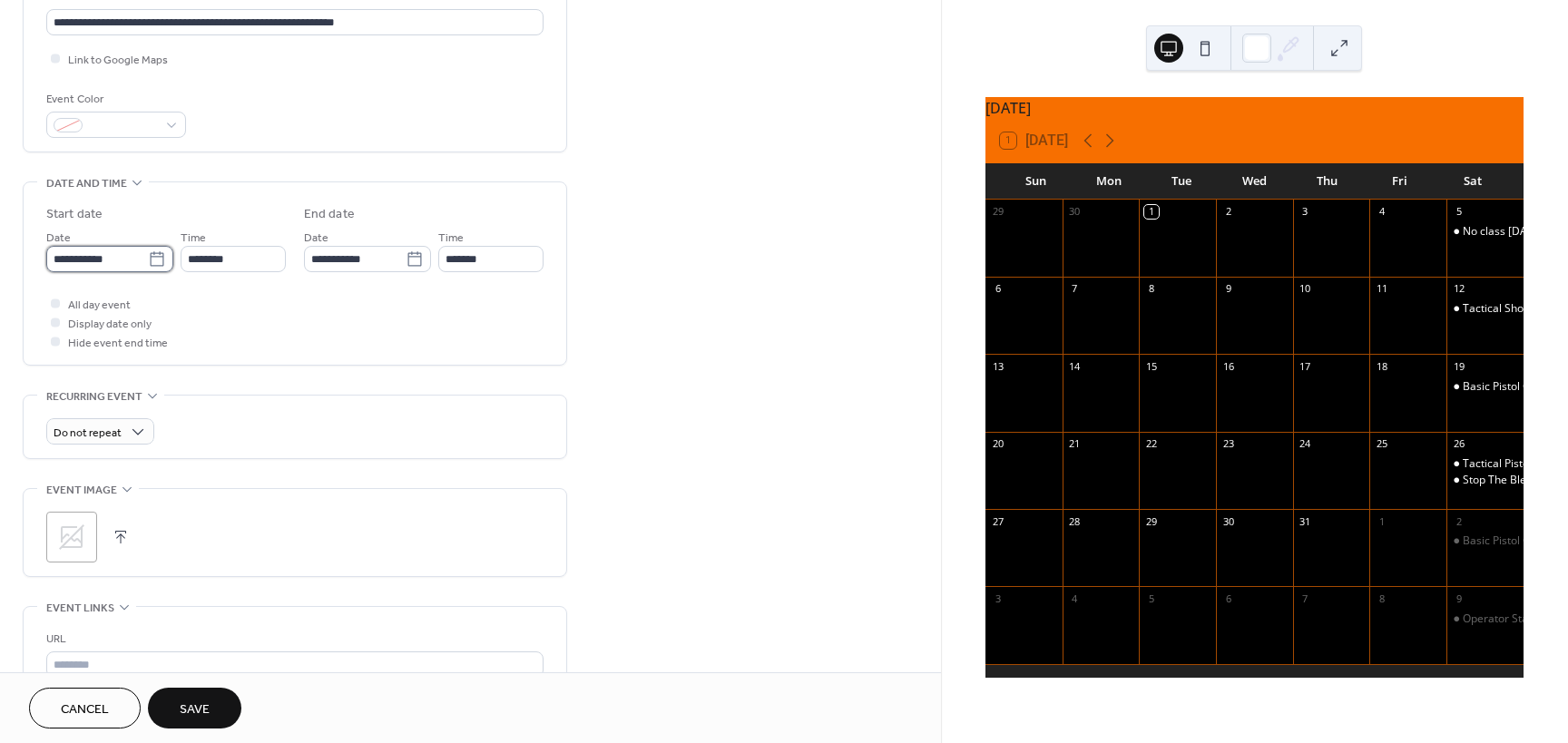 click on "**********" at bounding box center (97, 259) 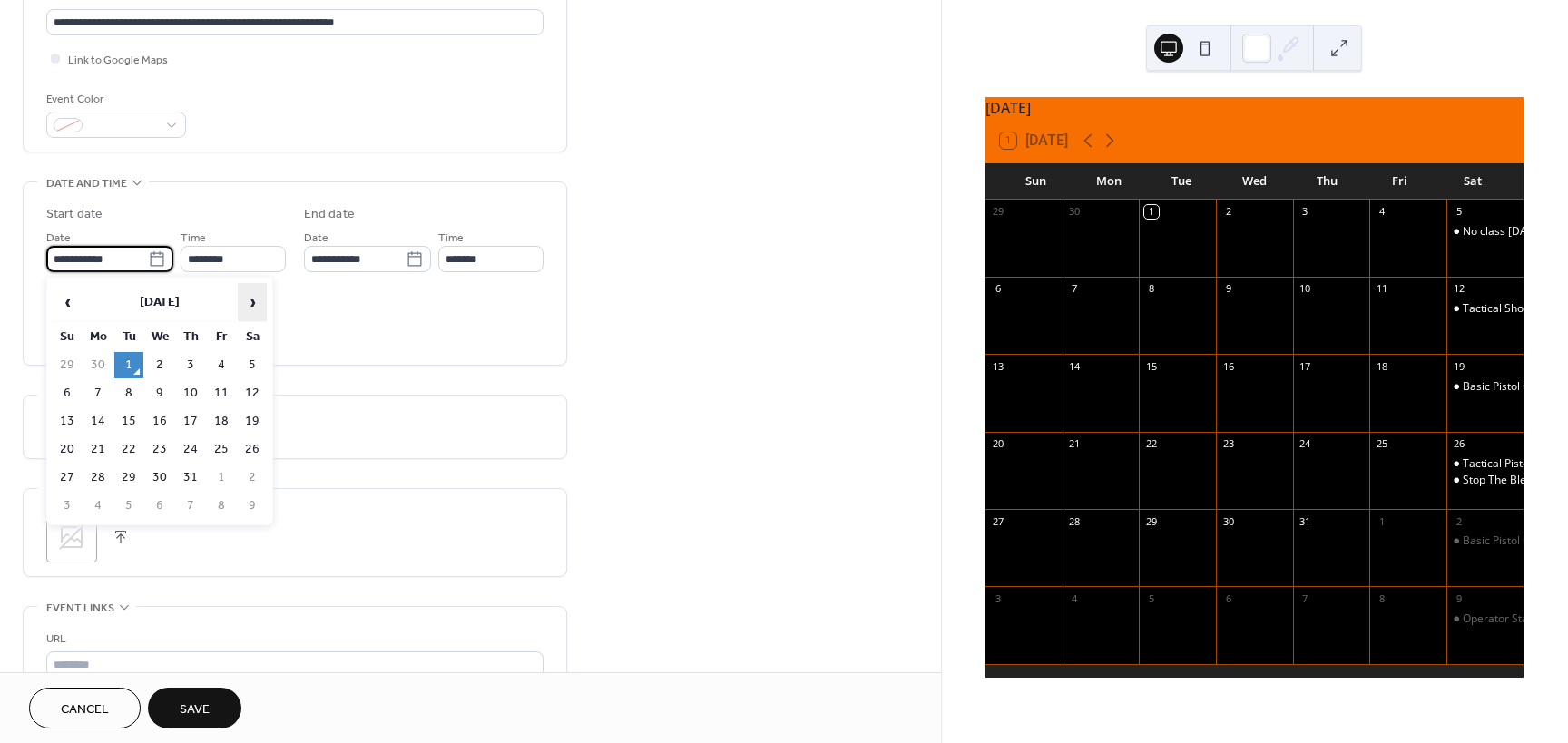 click on "›" at bounding box center (252, 302) 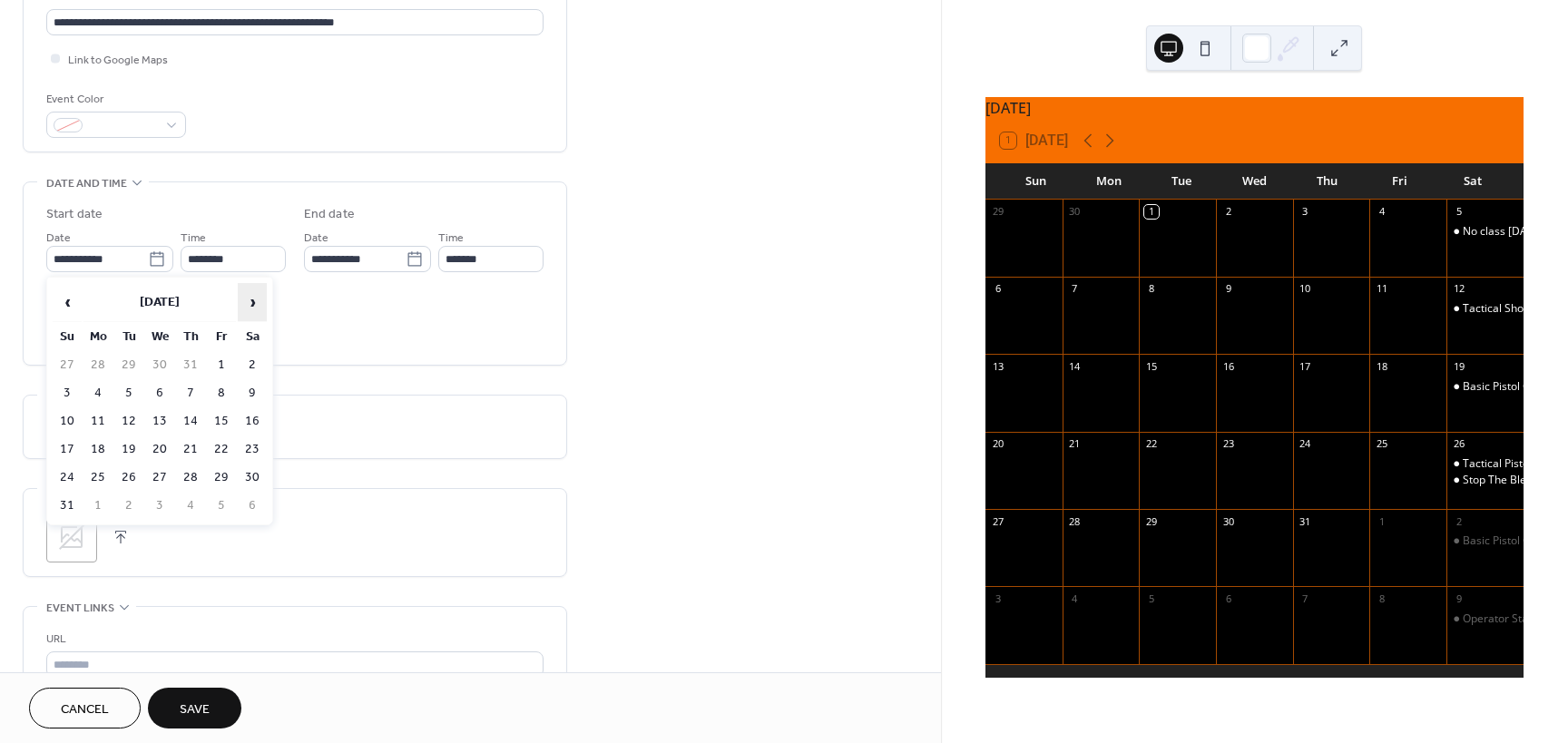 click on "›" at bounding box center [252, 302] 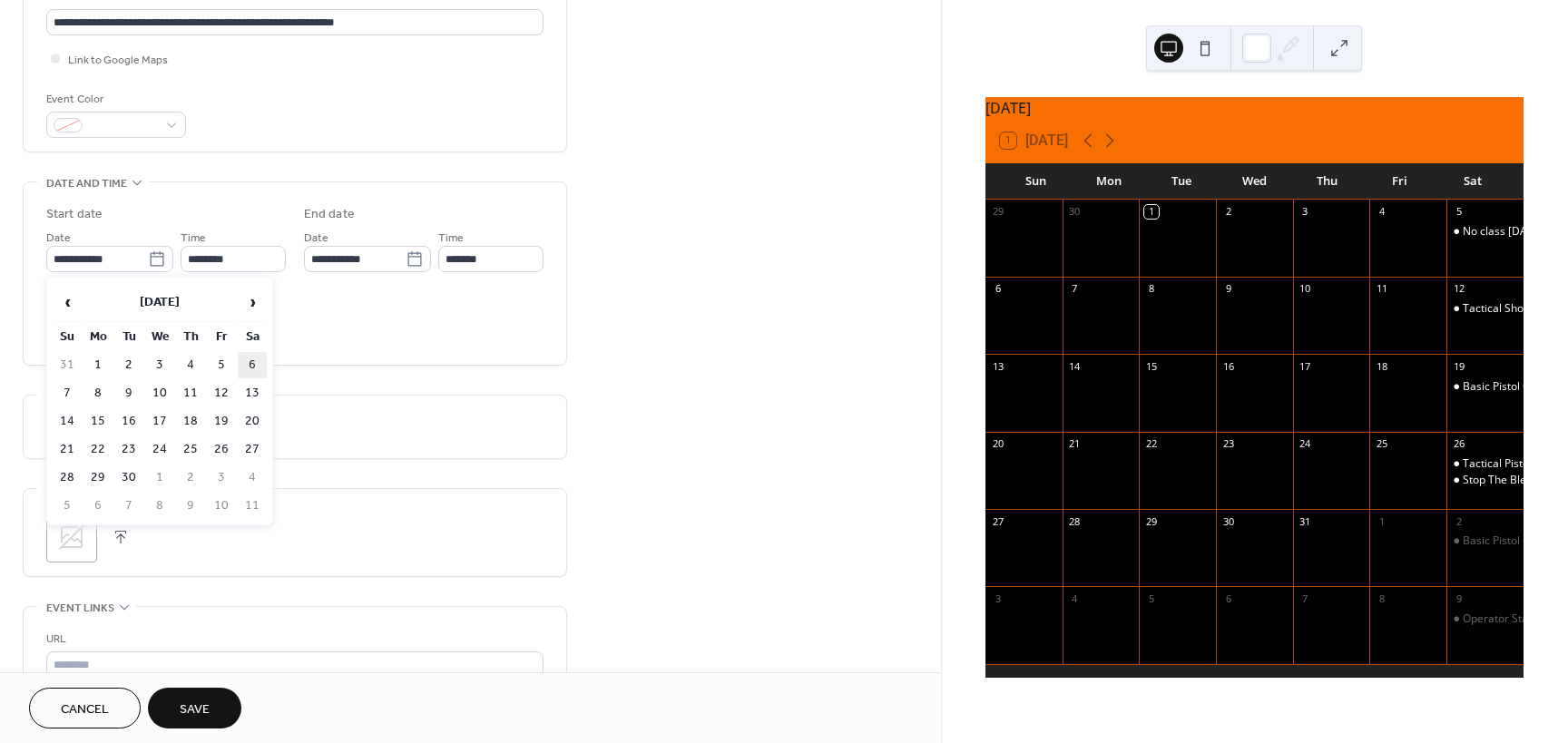 click on "6" at bounding box center [252, 365] 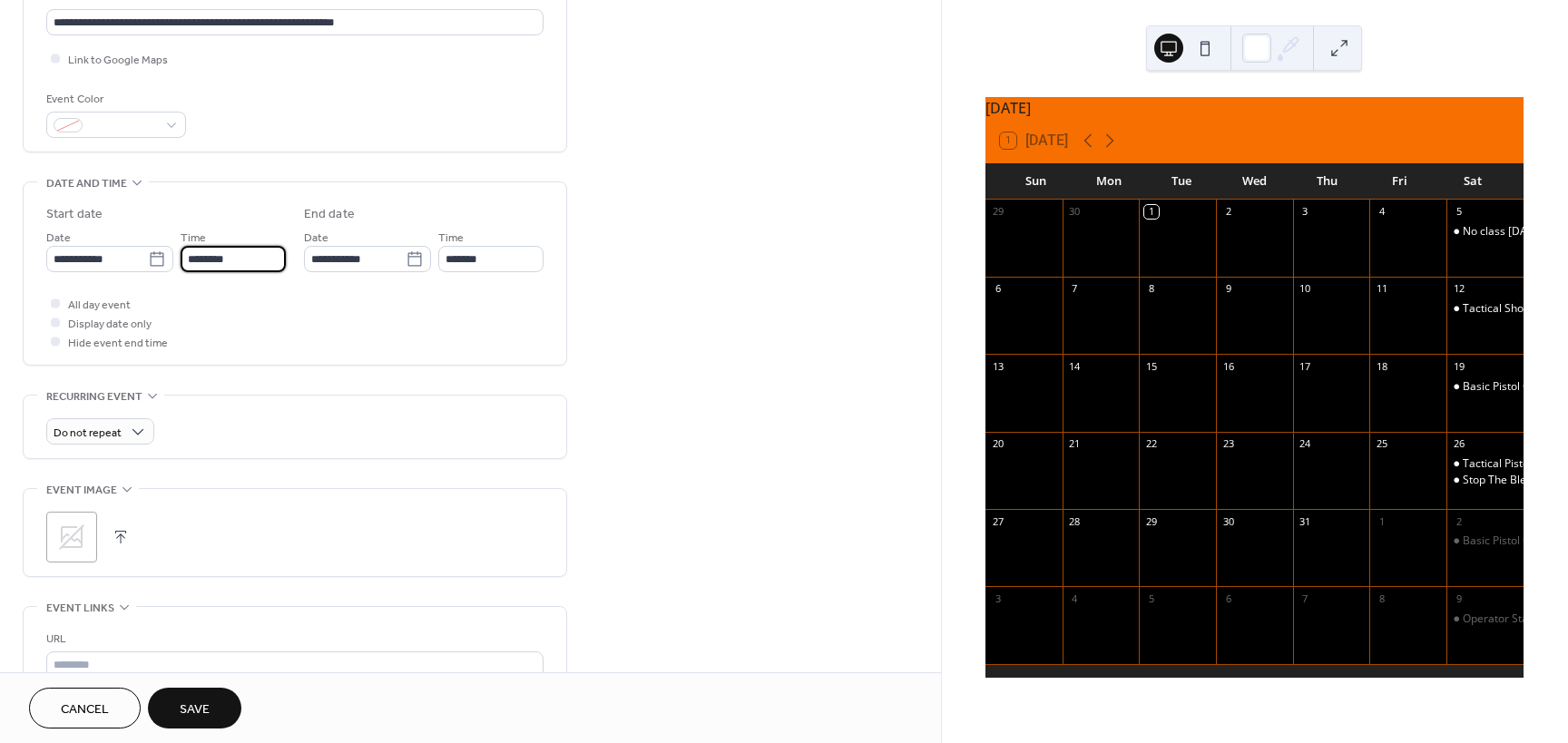 click on "********" at bounding box center (233, 259) 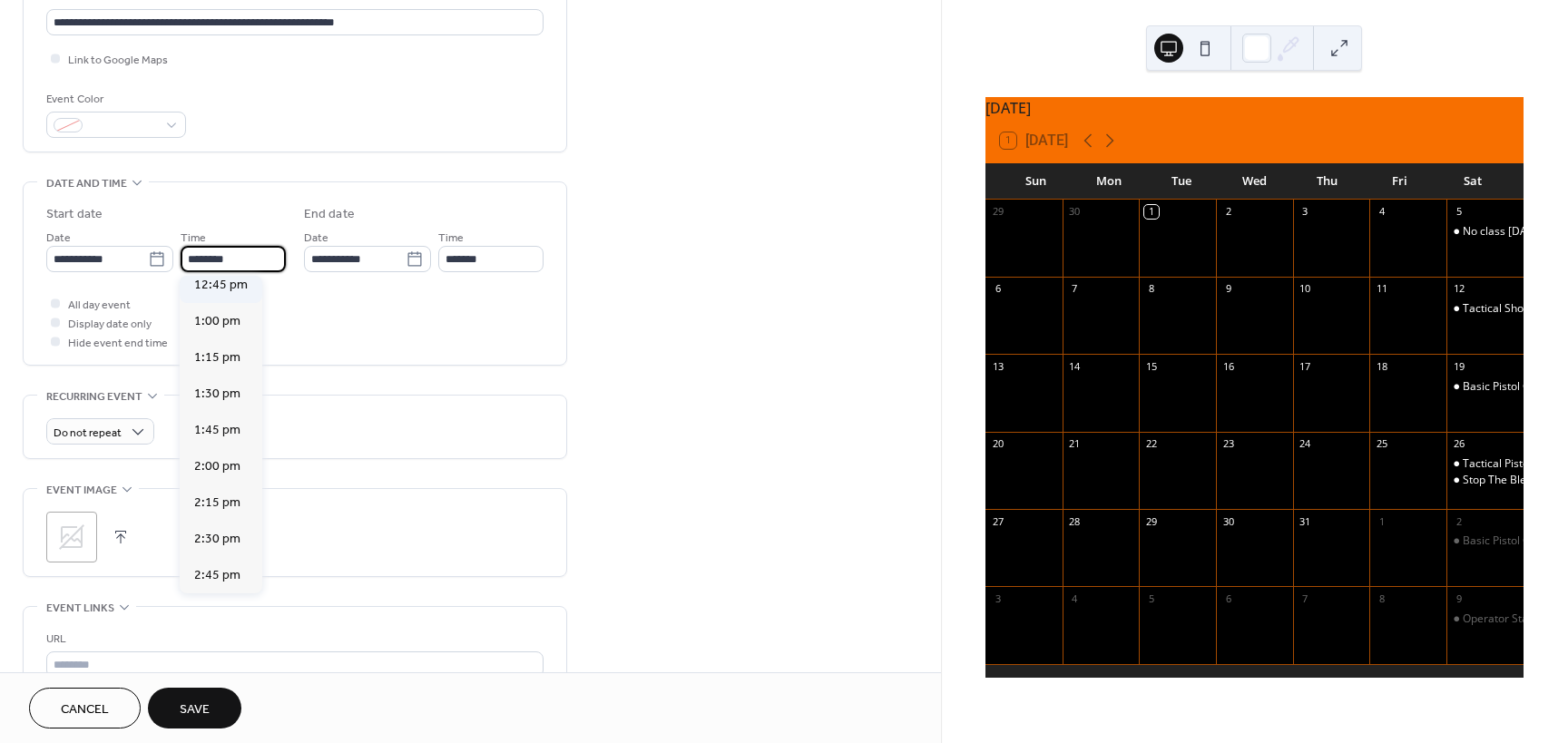 scroll, scrollTop: 1921, scrollLeft: 0, axis: vertical 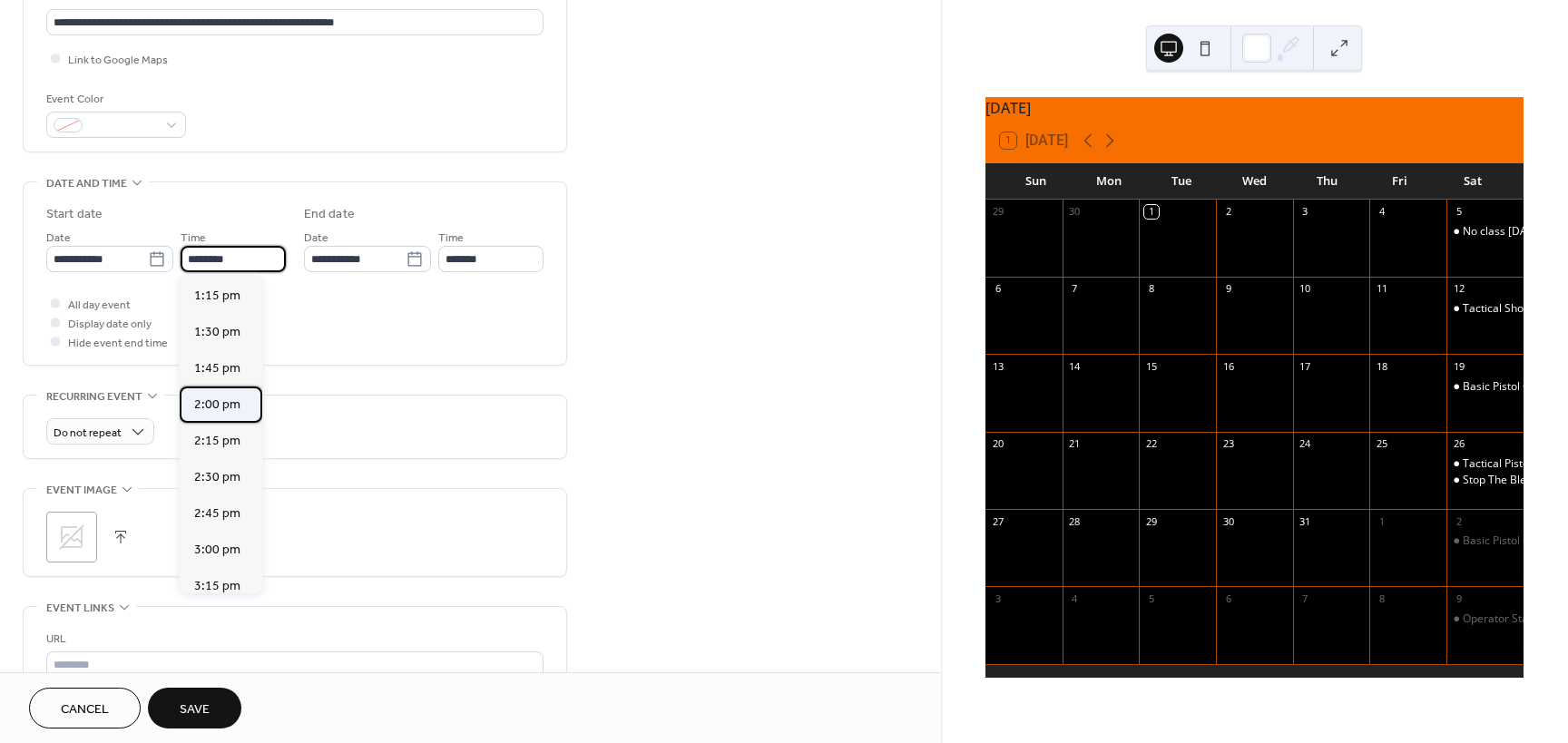 click on "2:00 pm" at bounding box center (217, 405) 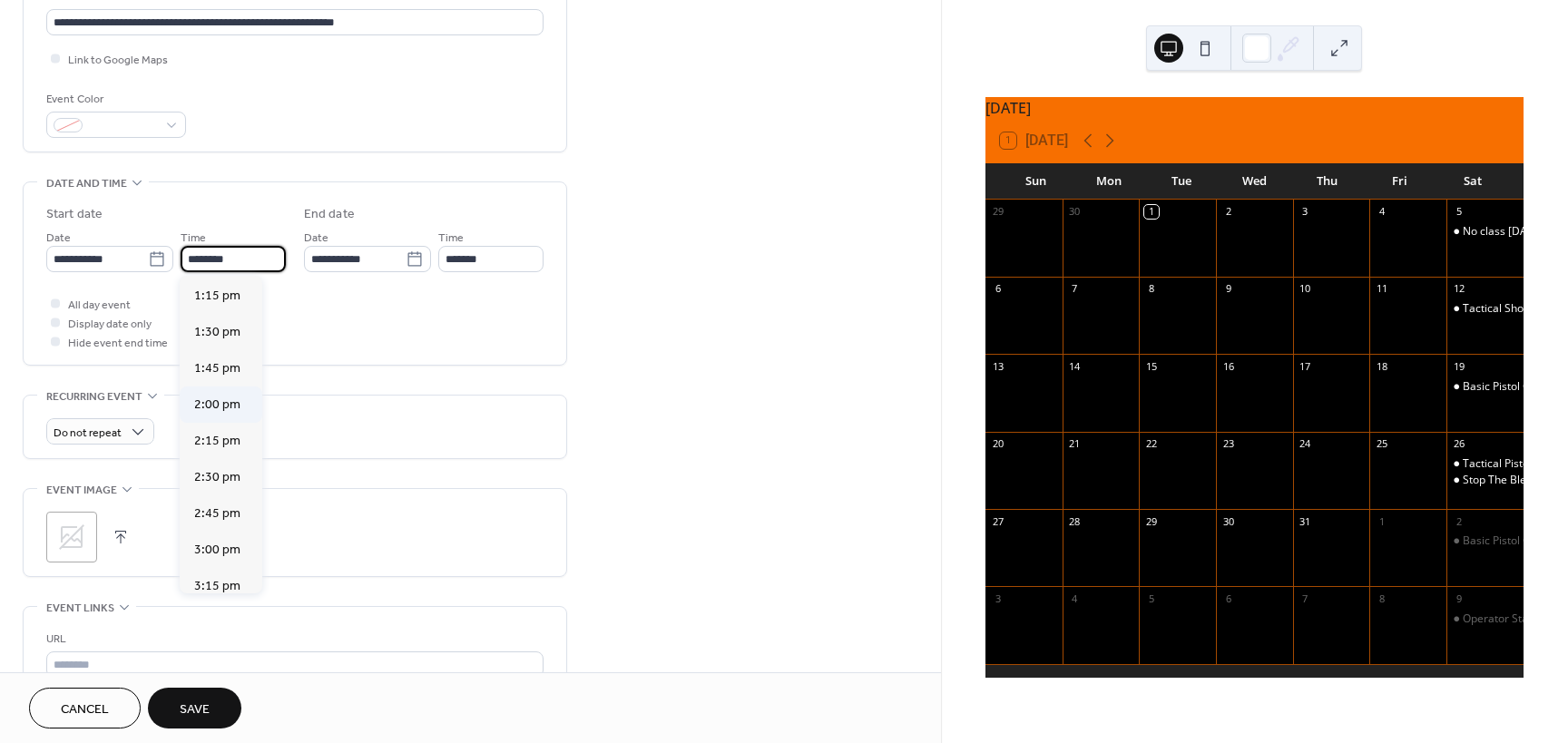 type on "*******" 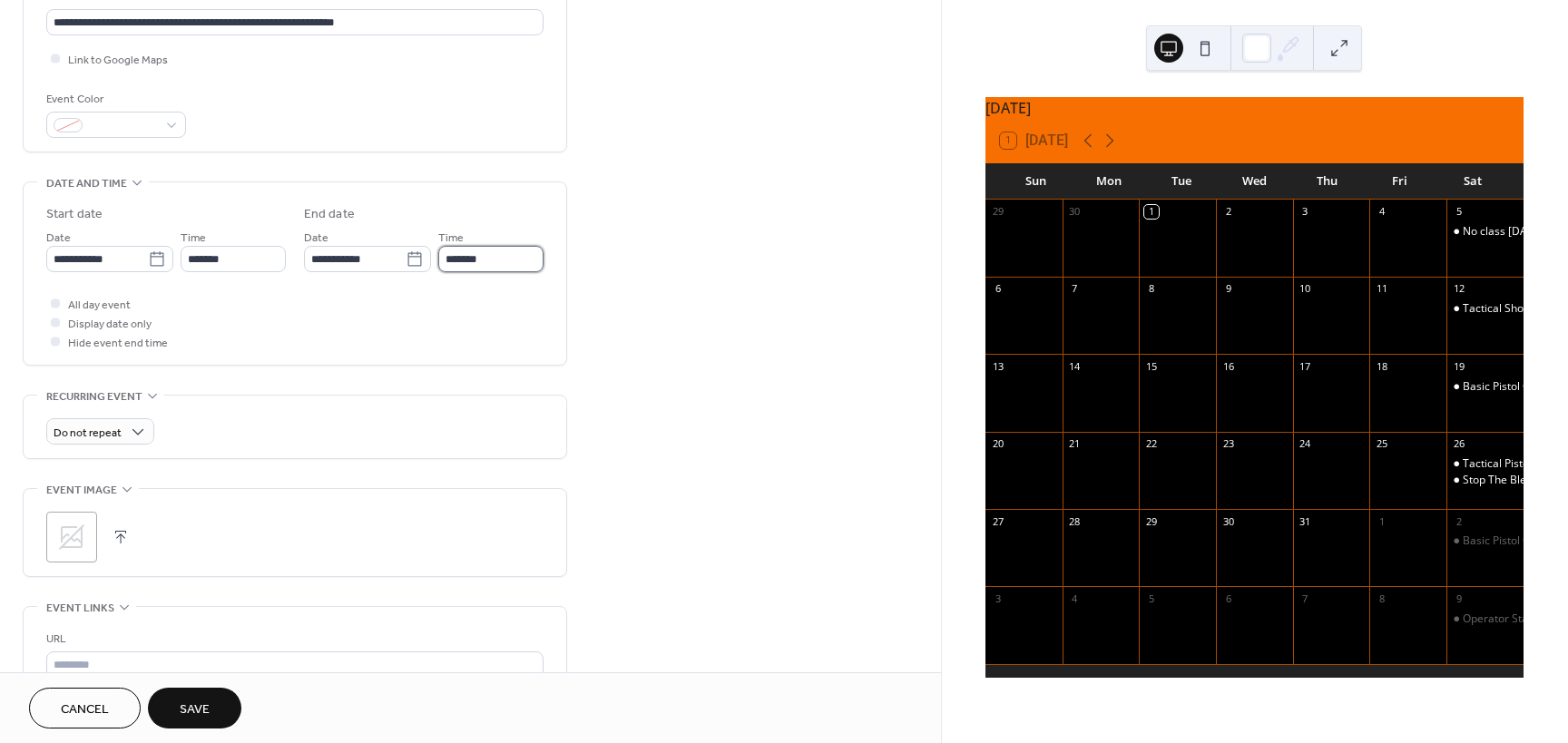 click on "*******" at bounding box center (491, 259) 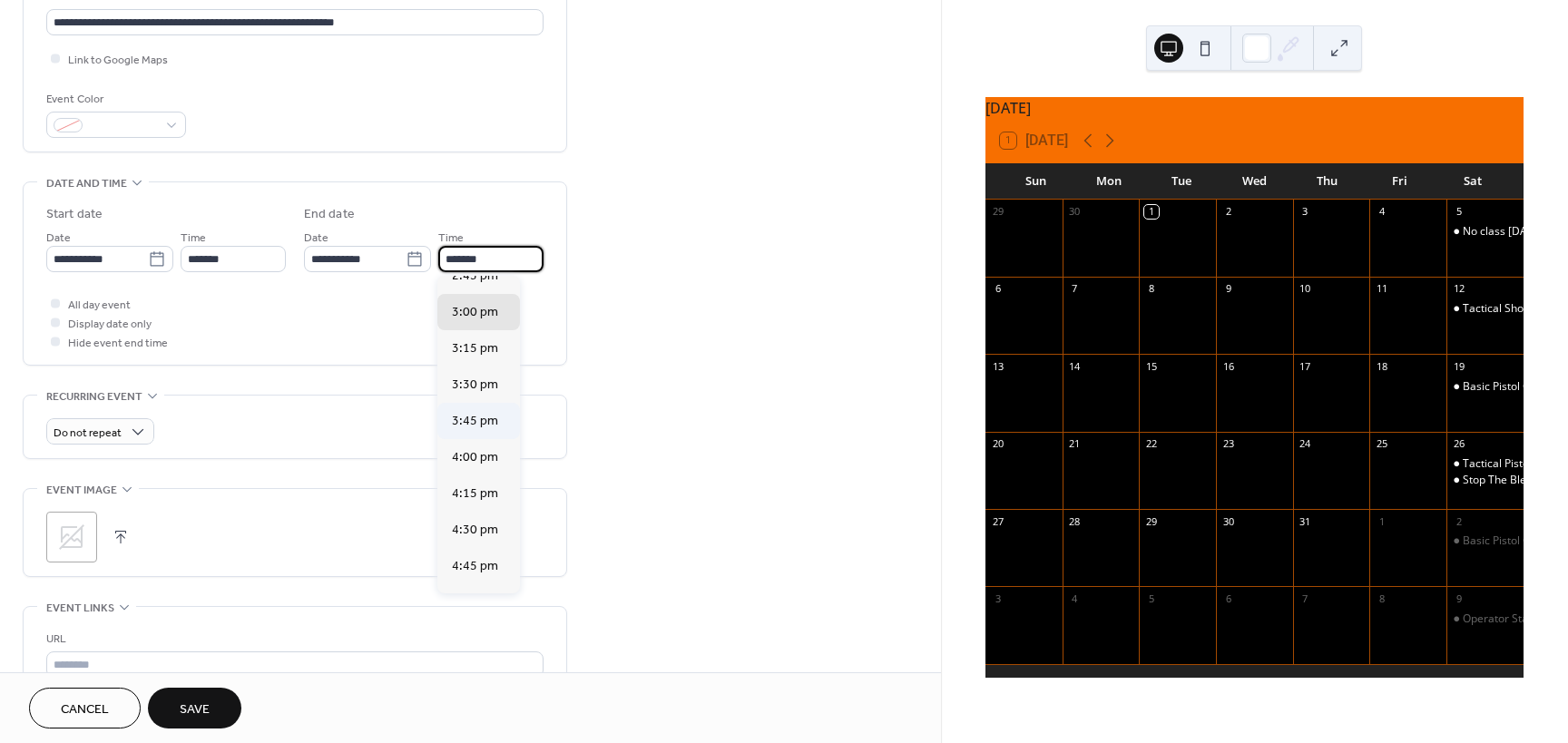 scroll, scrollTop: 113, scrollLeft: 0, axis: vertical 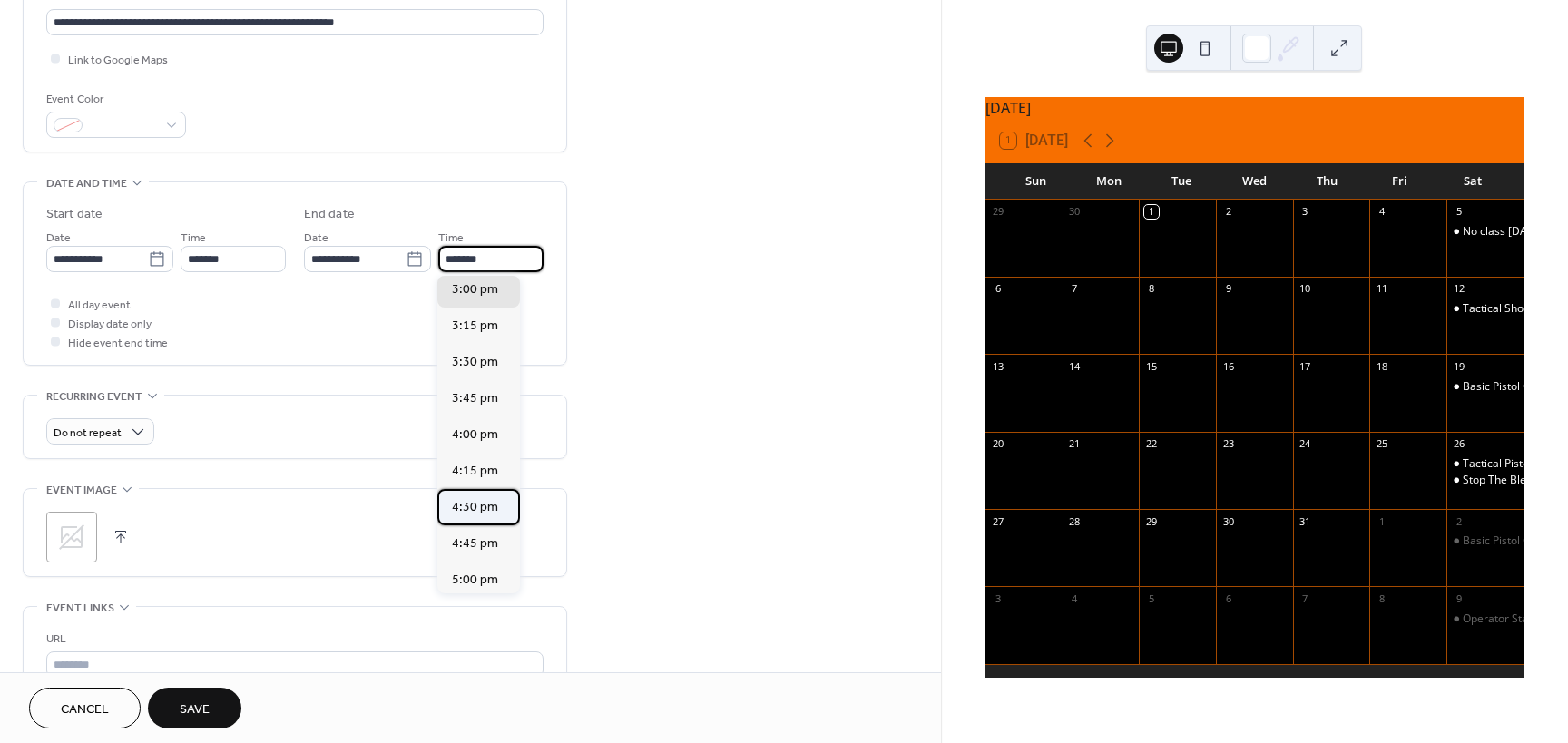 click on "4:30 pm" at bounding box center (475, 507) 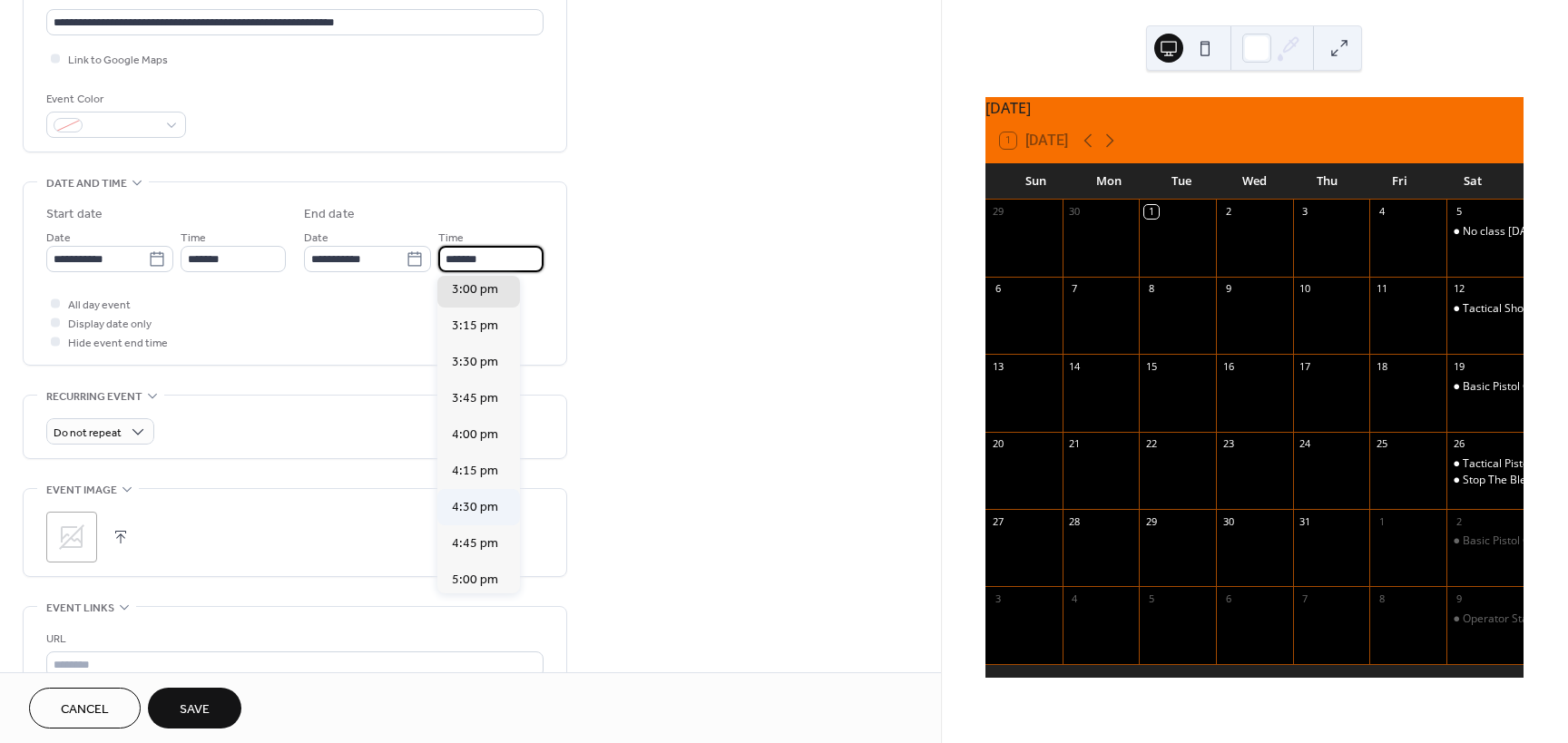 type on "*******" 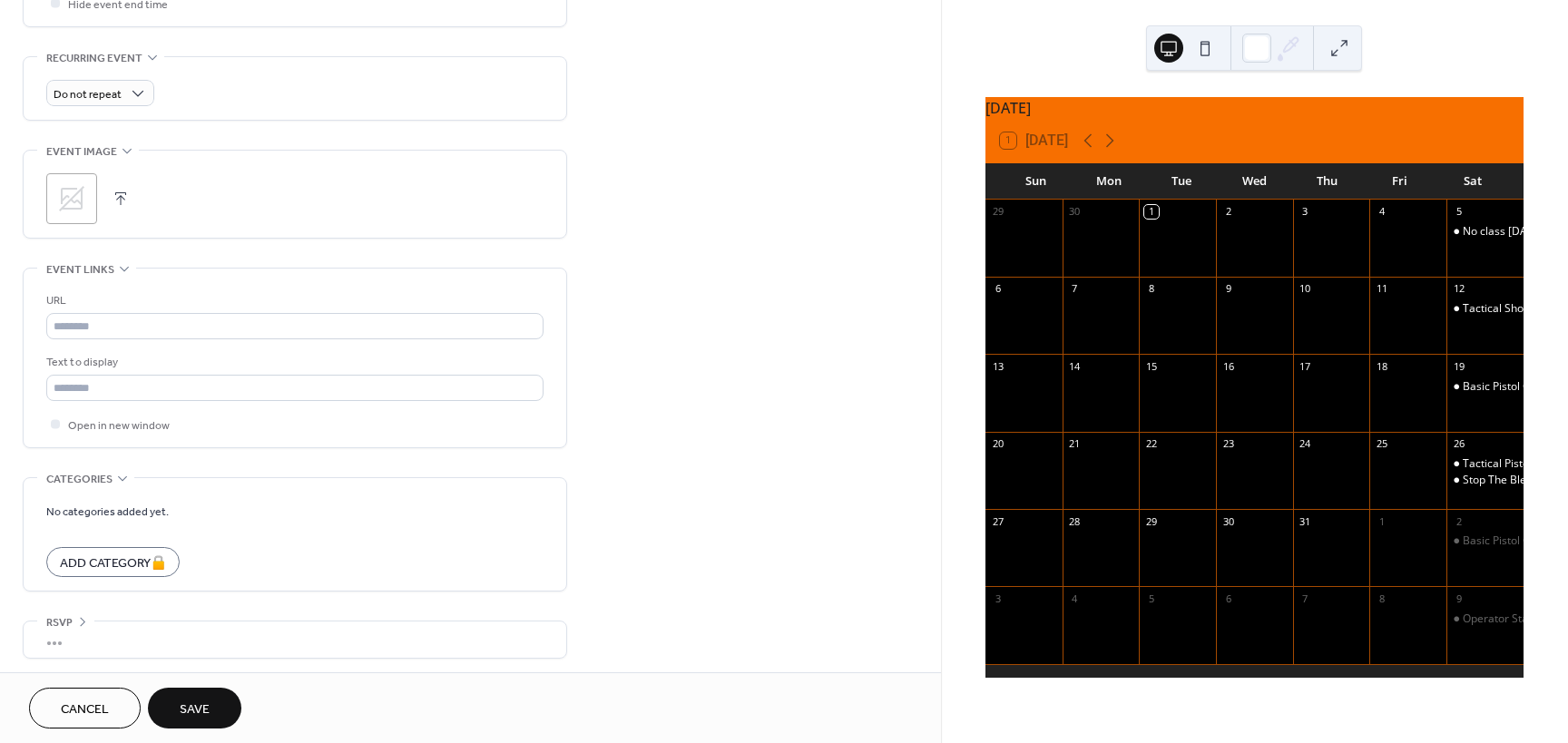 scroll, scrollTop: 748, scrollLeft: 0, axis: vertical 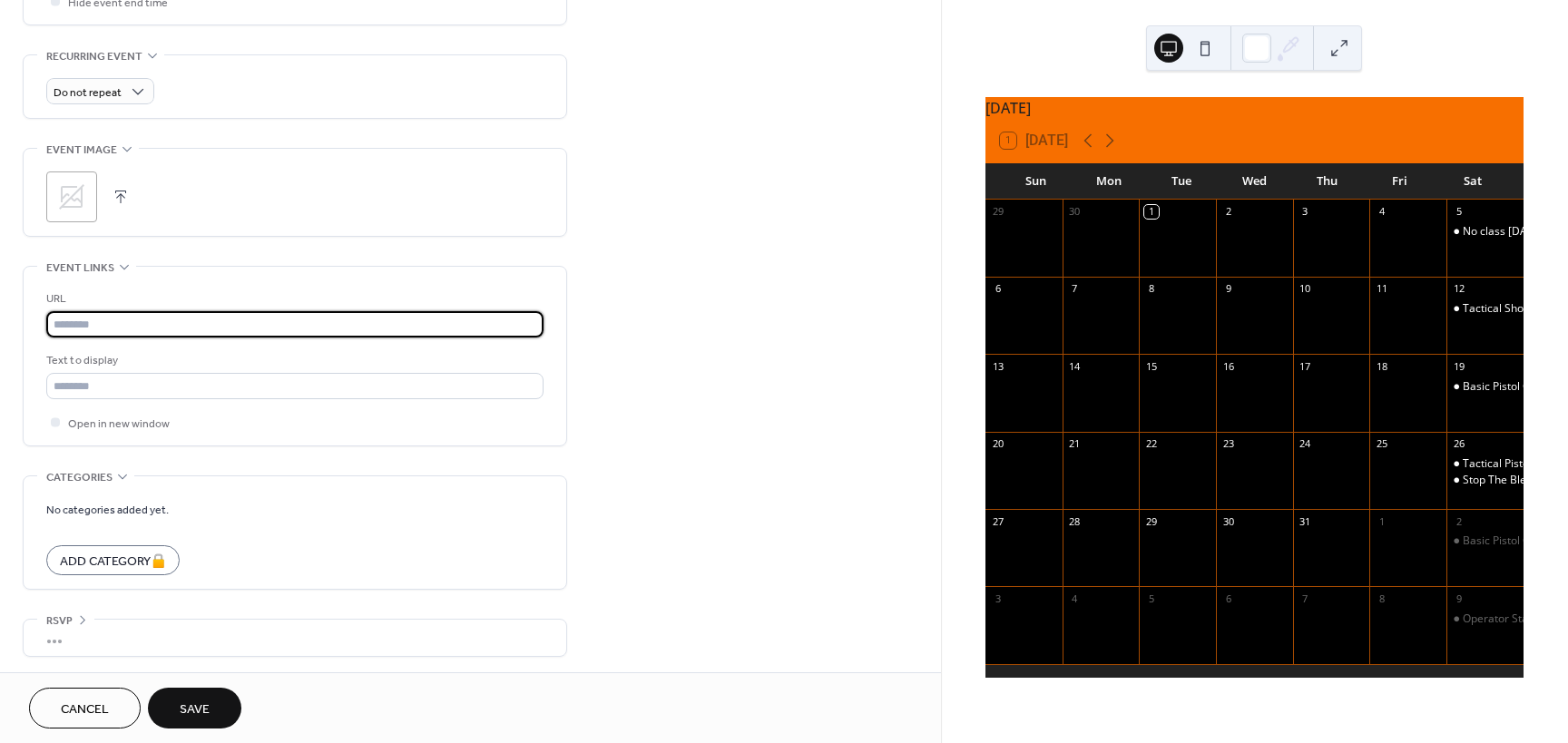 click at bounding box center (295, 324) 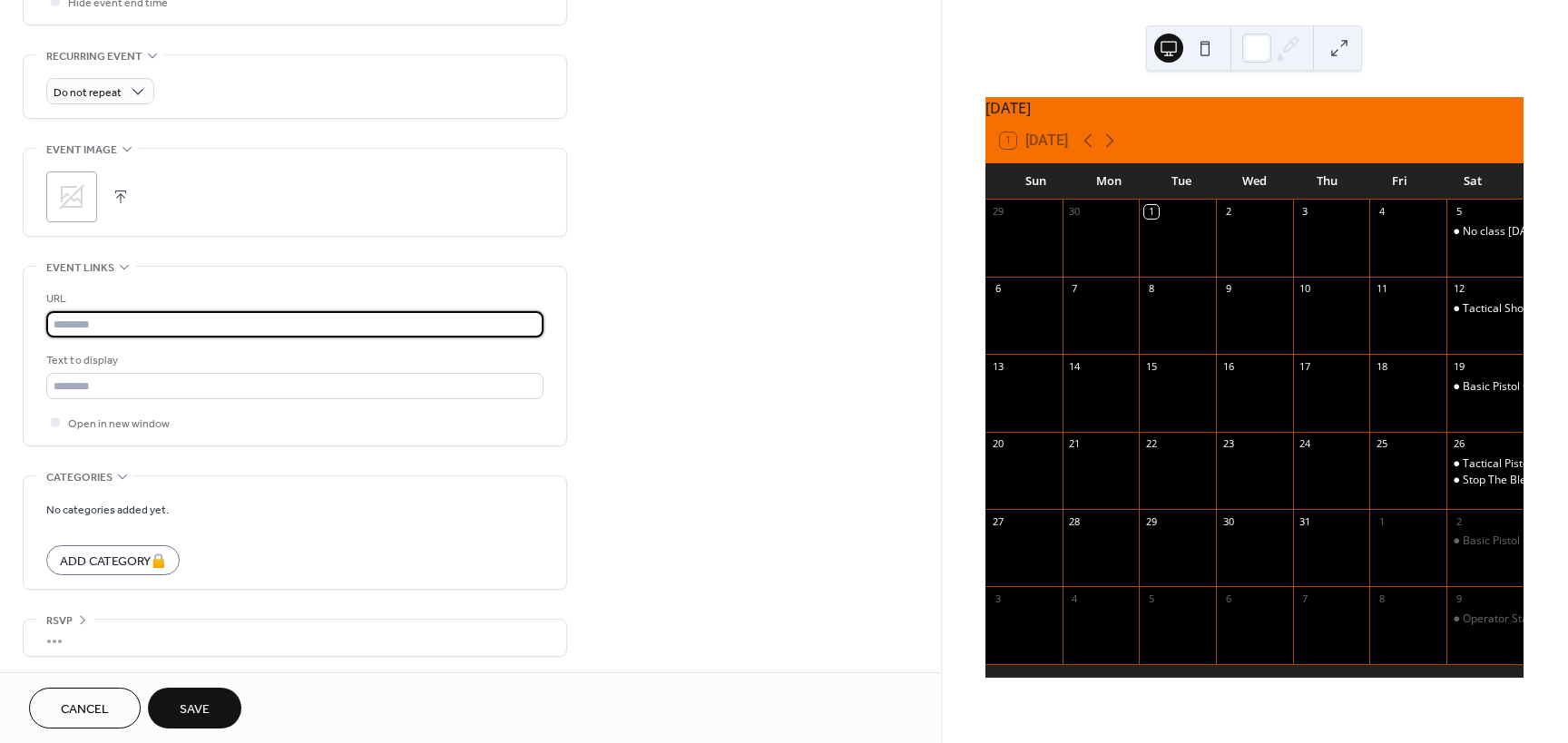 type on "**********" 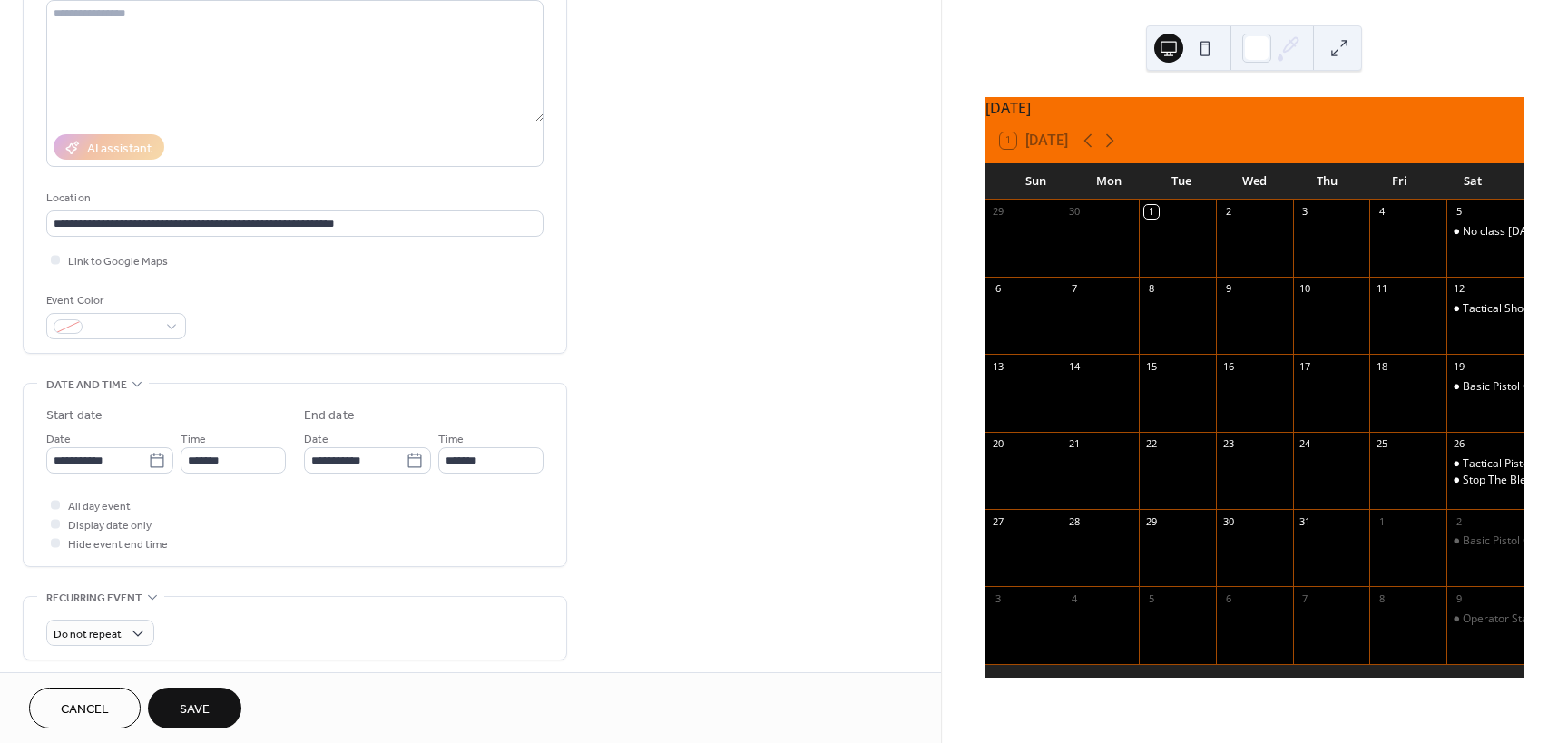 scroll, scrollTop: 275, scrollLeft: 0, axis: vertical 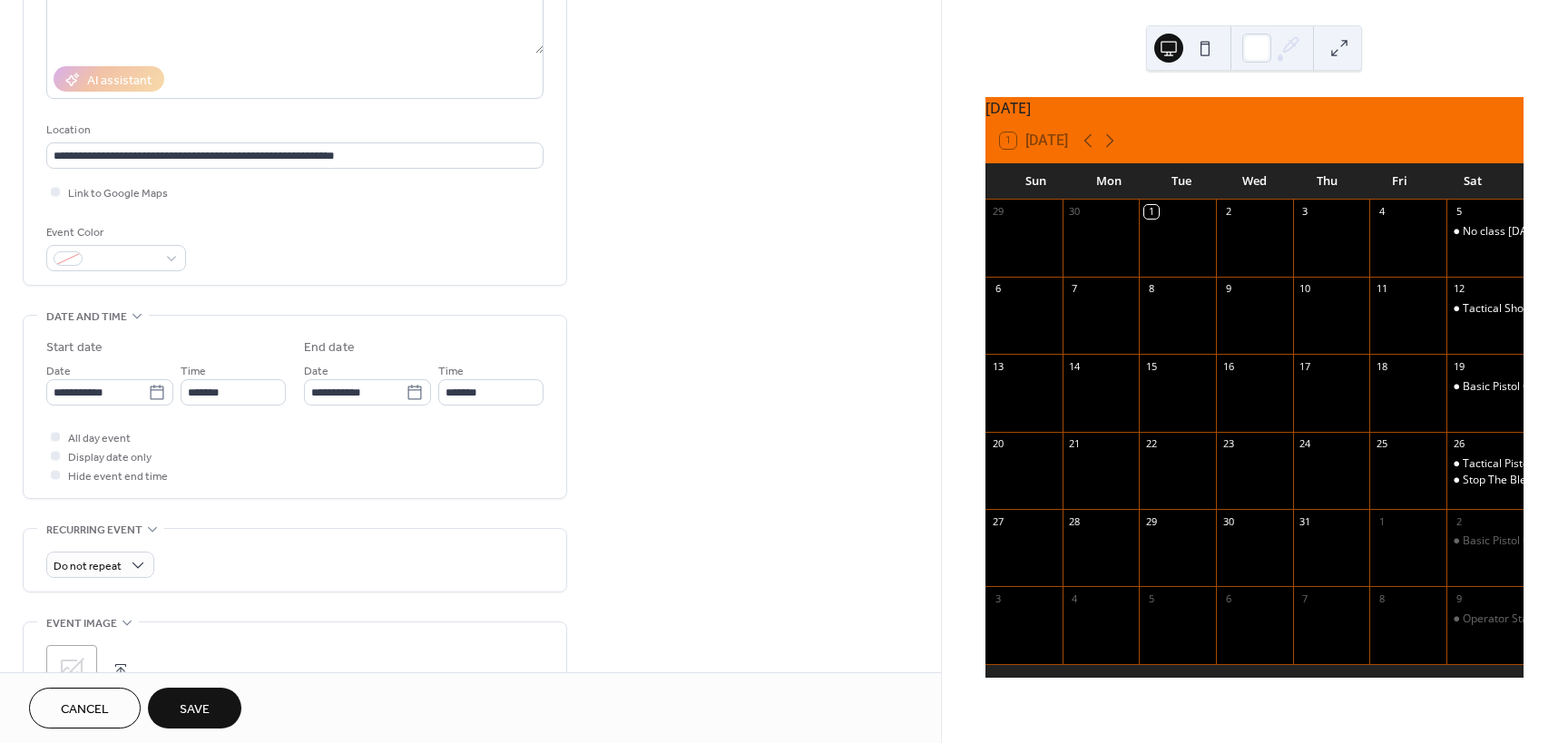 click on "Save" at bounding box center [194, 709] 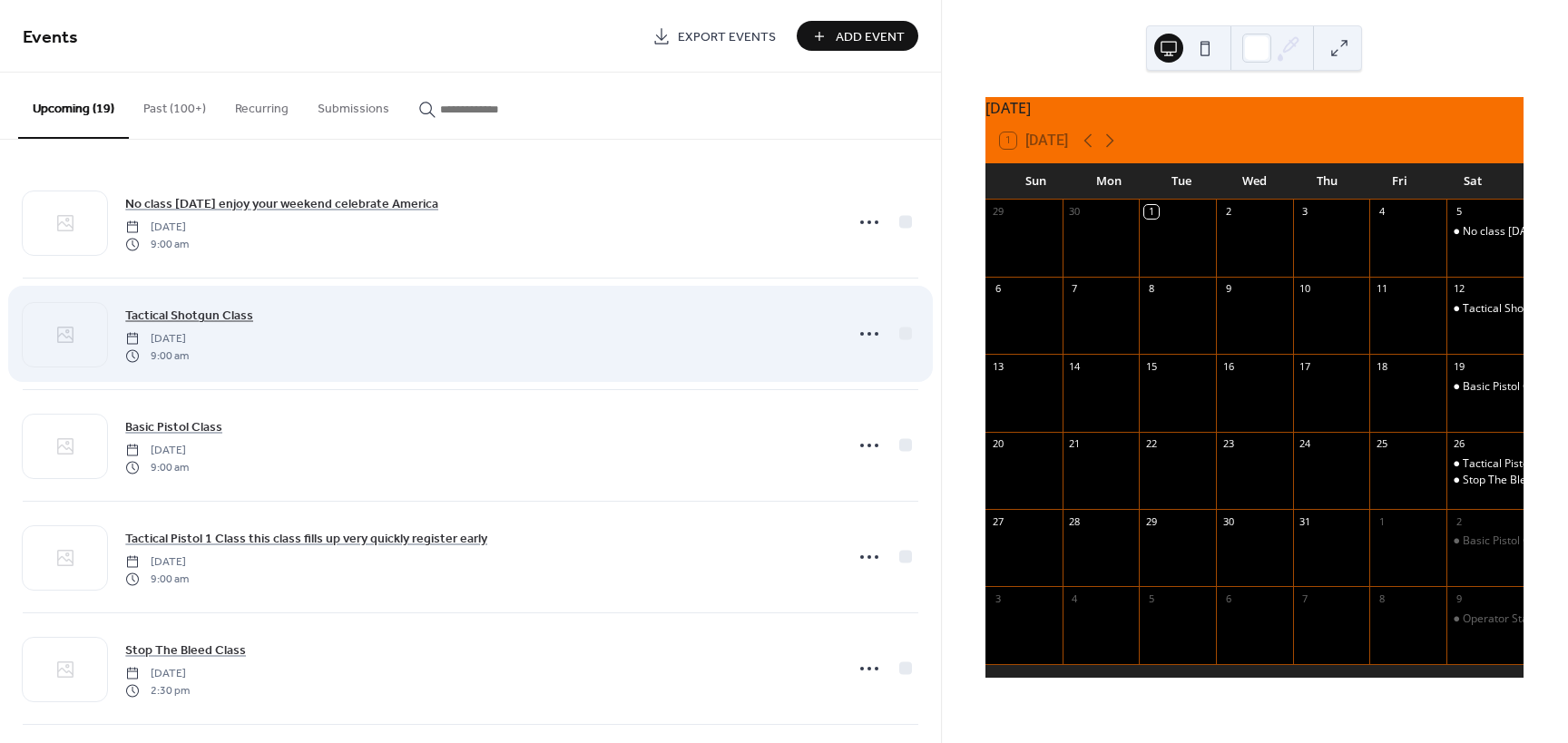 click on "Tactical Shotgun Class" at bounding box center (189, 316) 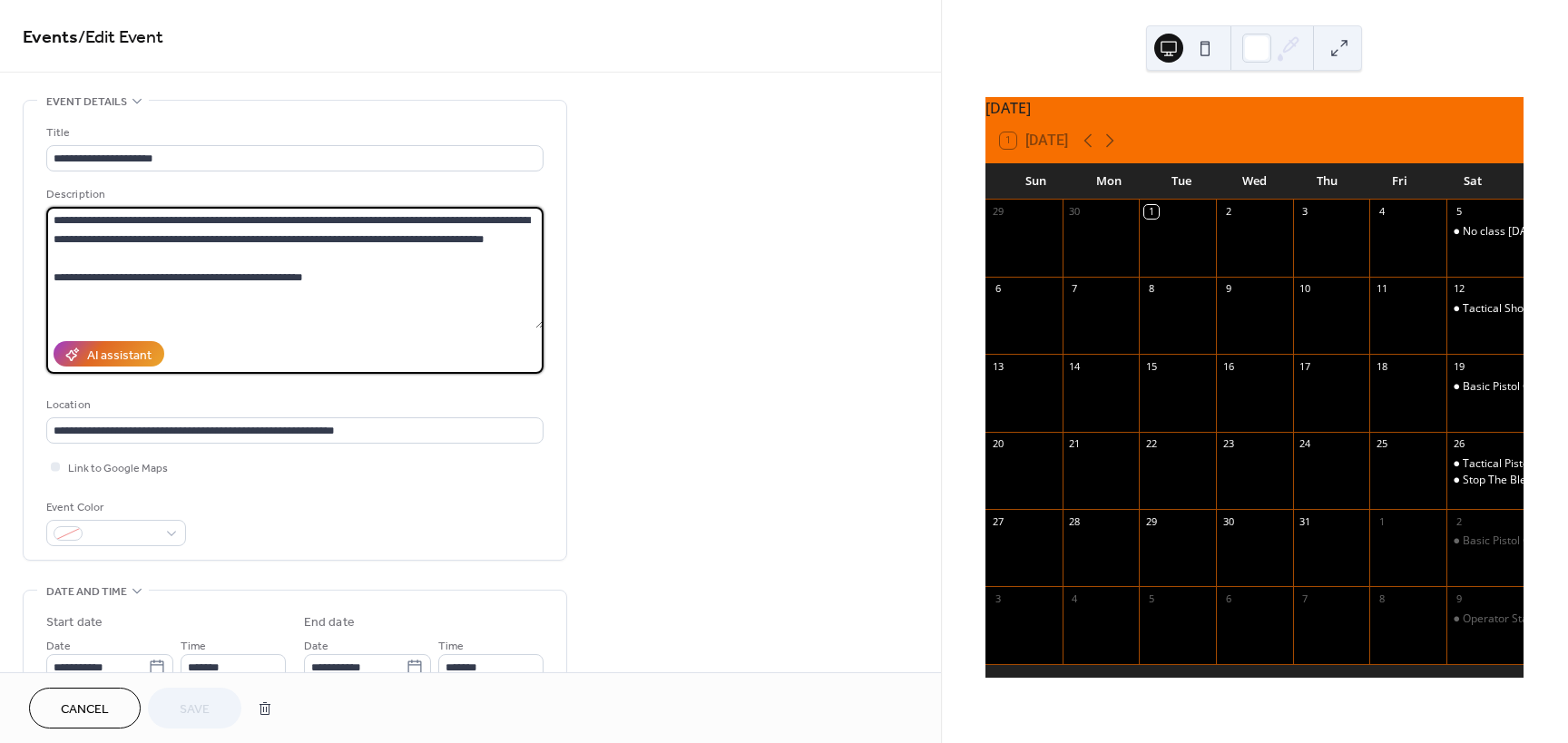 drag, startPoint x: 54, startPoint y: 219, endPoint x: 311, endPoint y: 298, distance: 268.868 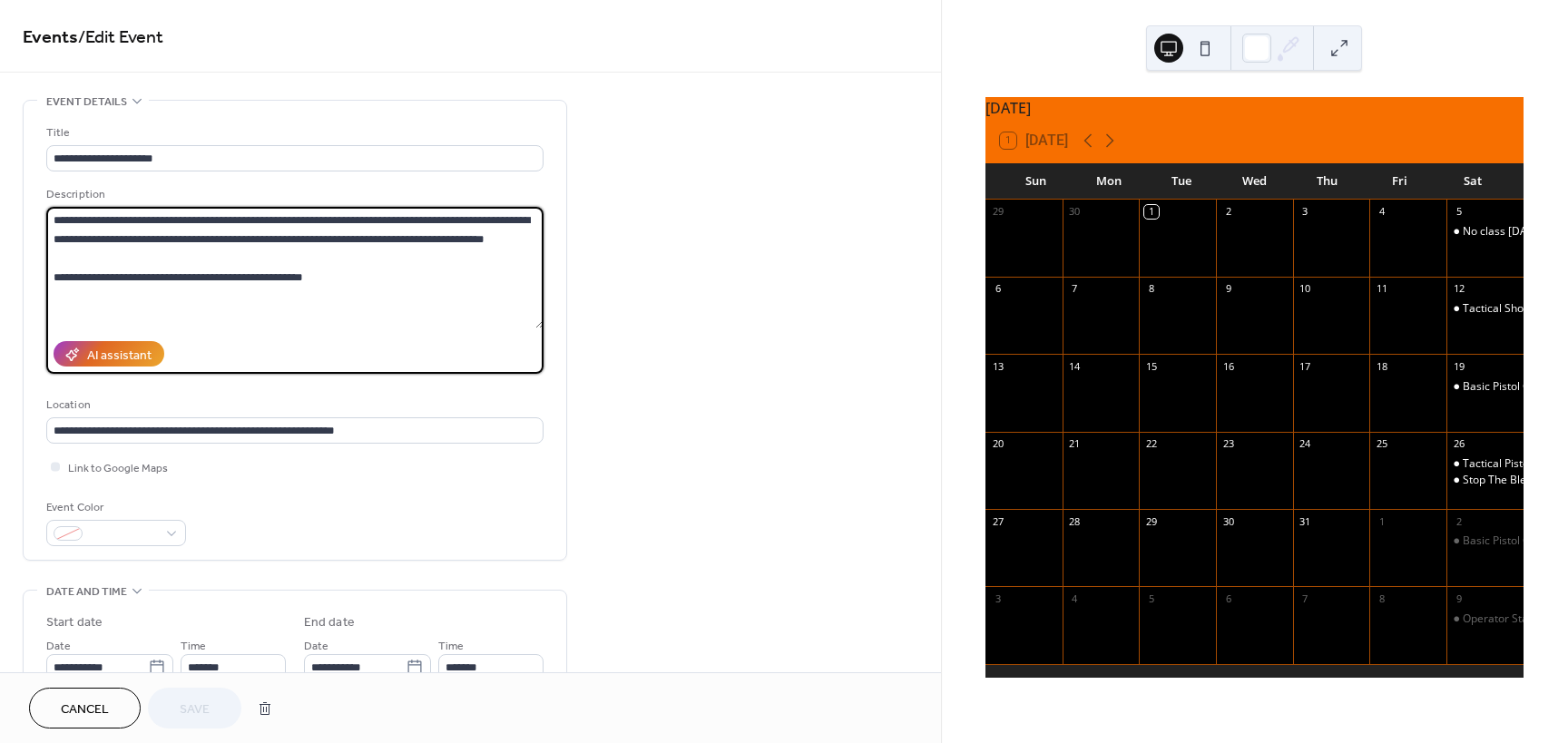 click on "**********" at bounding box center [295, 268] 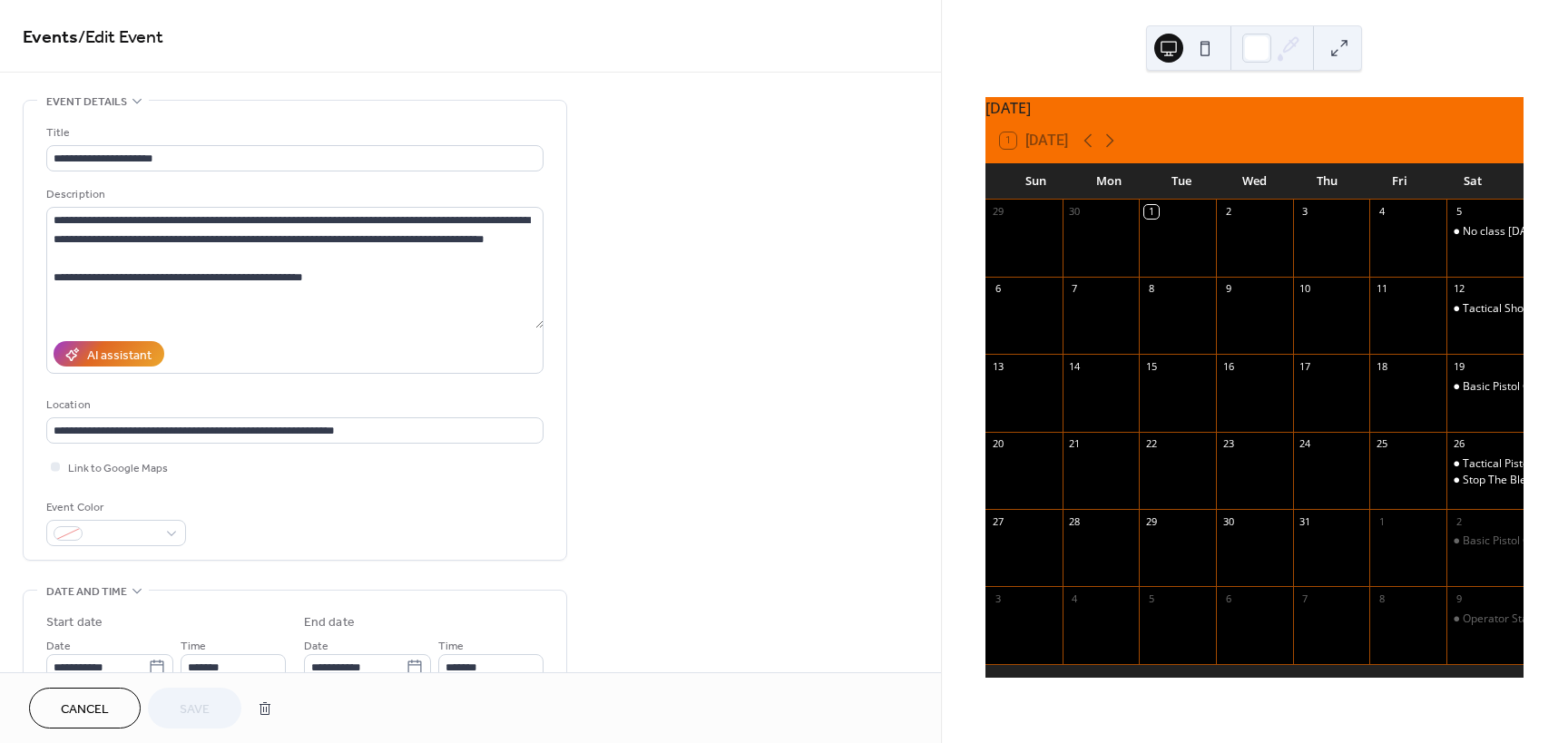 click on "**********" at bounding box center (470, 761) 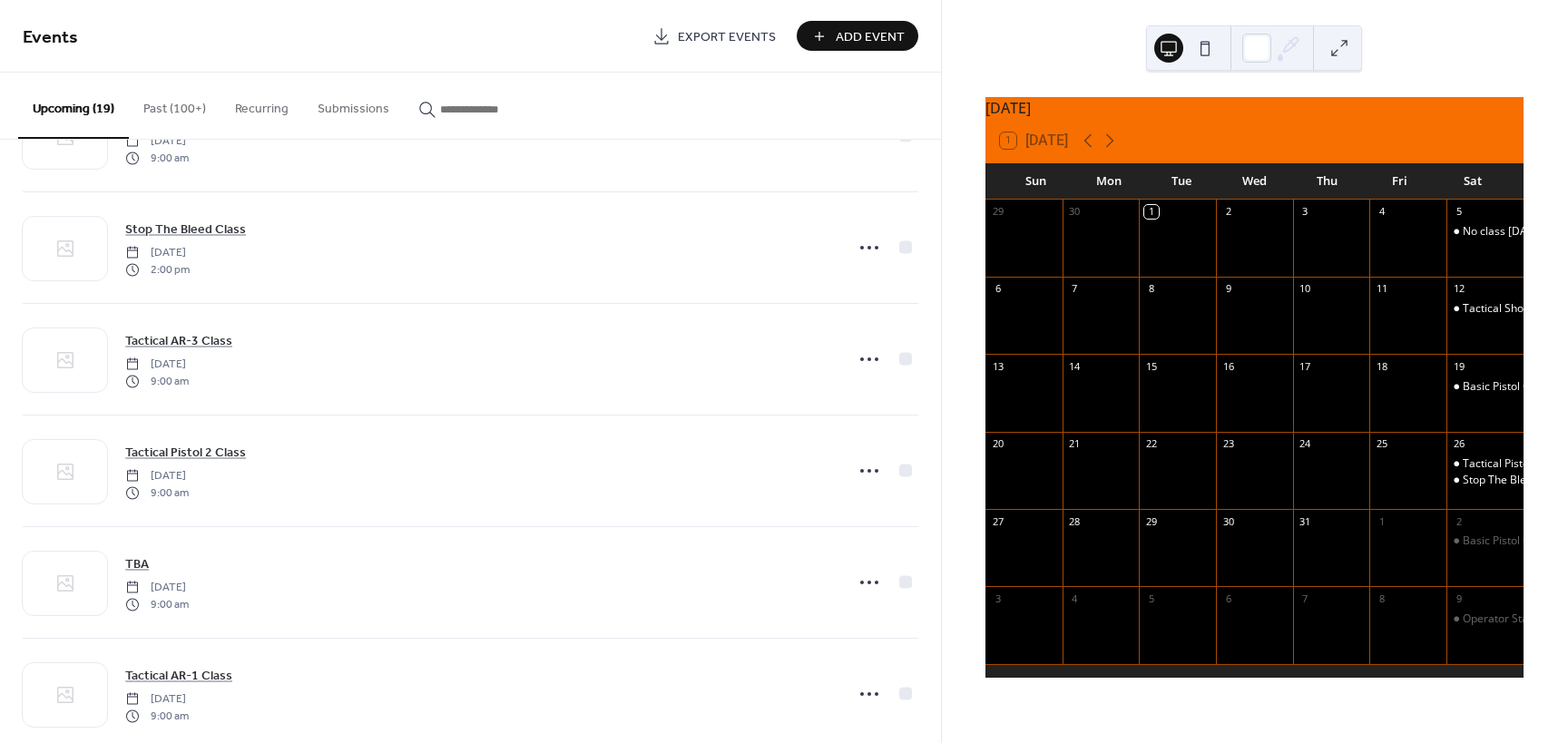 scroll, scrollTop: 1315, scrollLeft: 0, axis: vertical 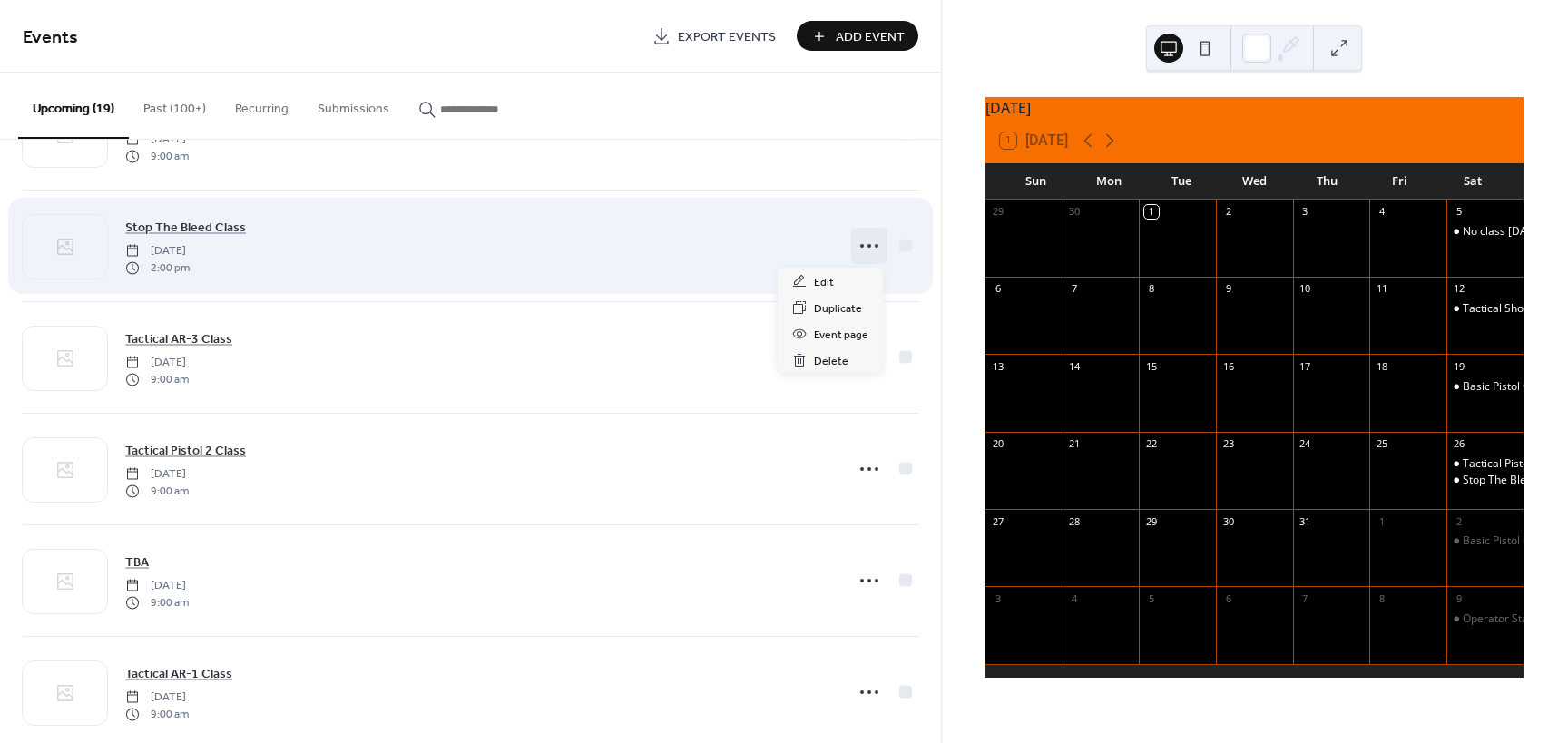 click 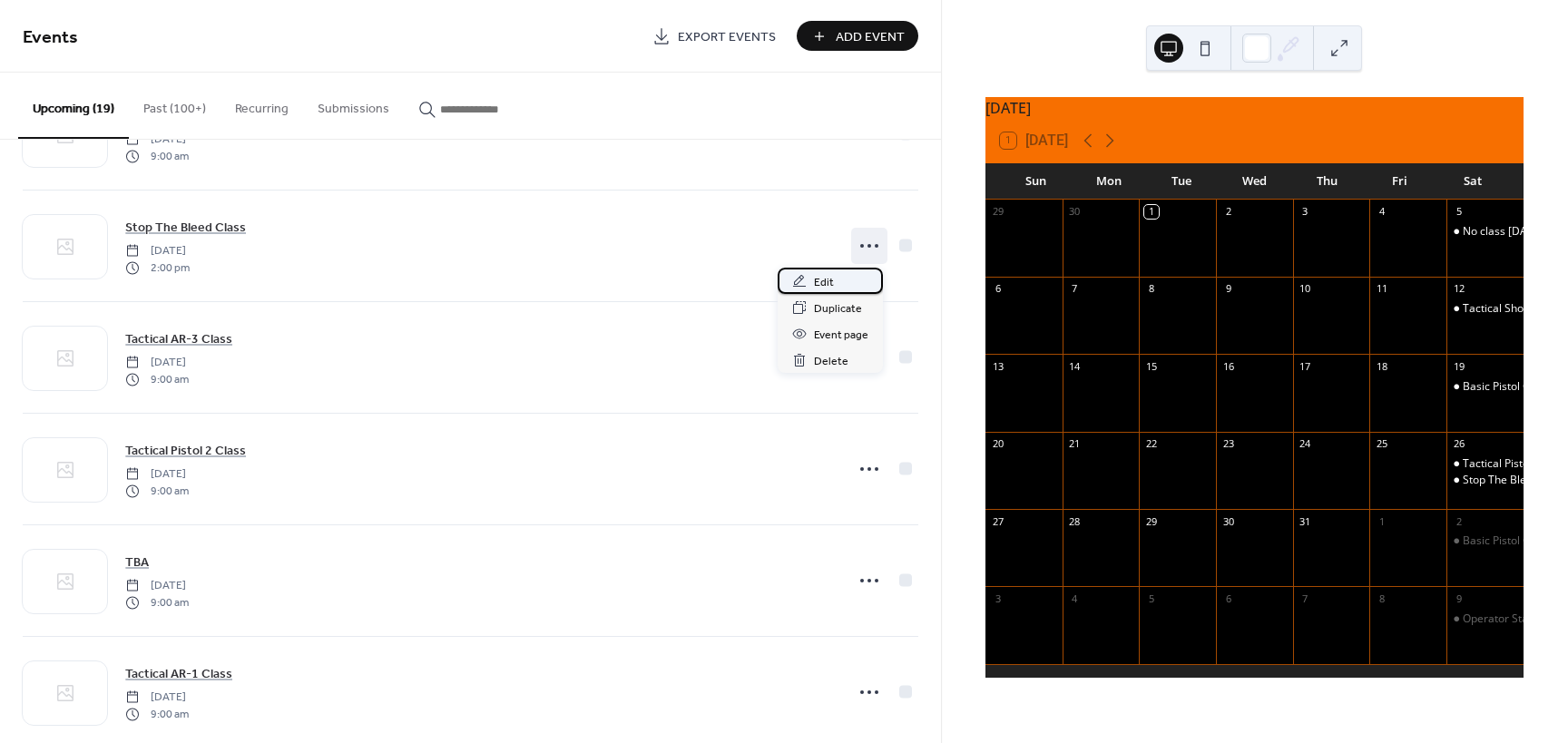 click on "Edit" at bounding box center (824, 282) 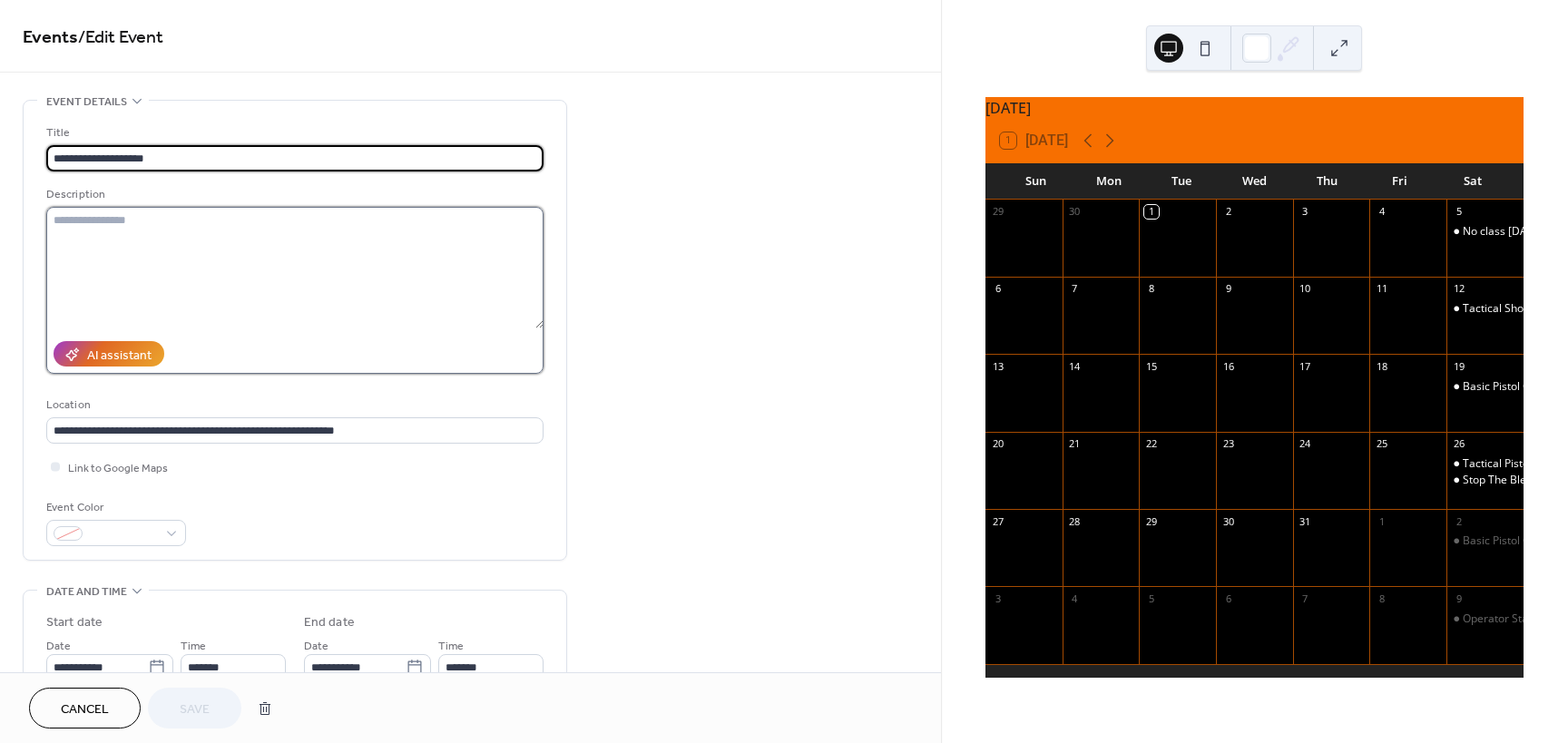 click at bounding box center (295, 268) 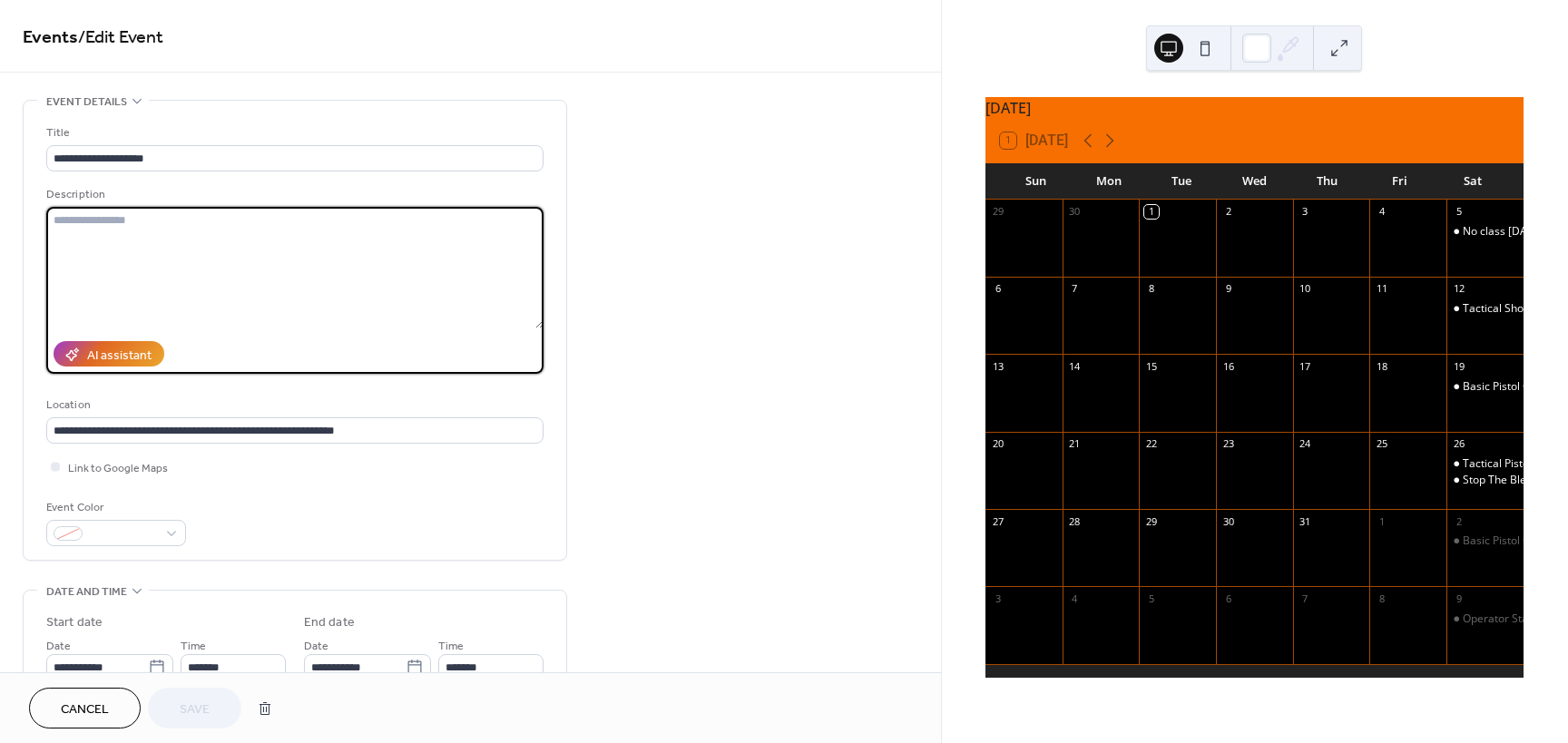 paste on "**********" 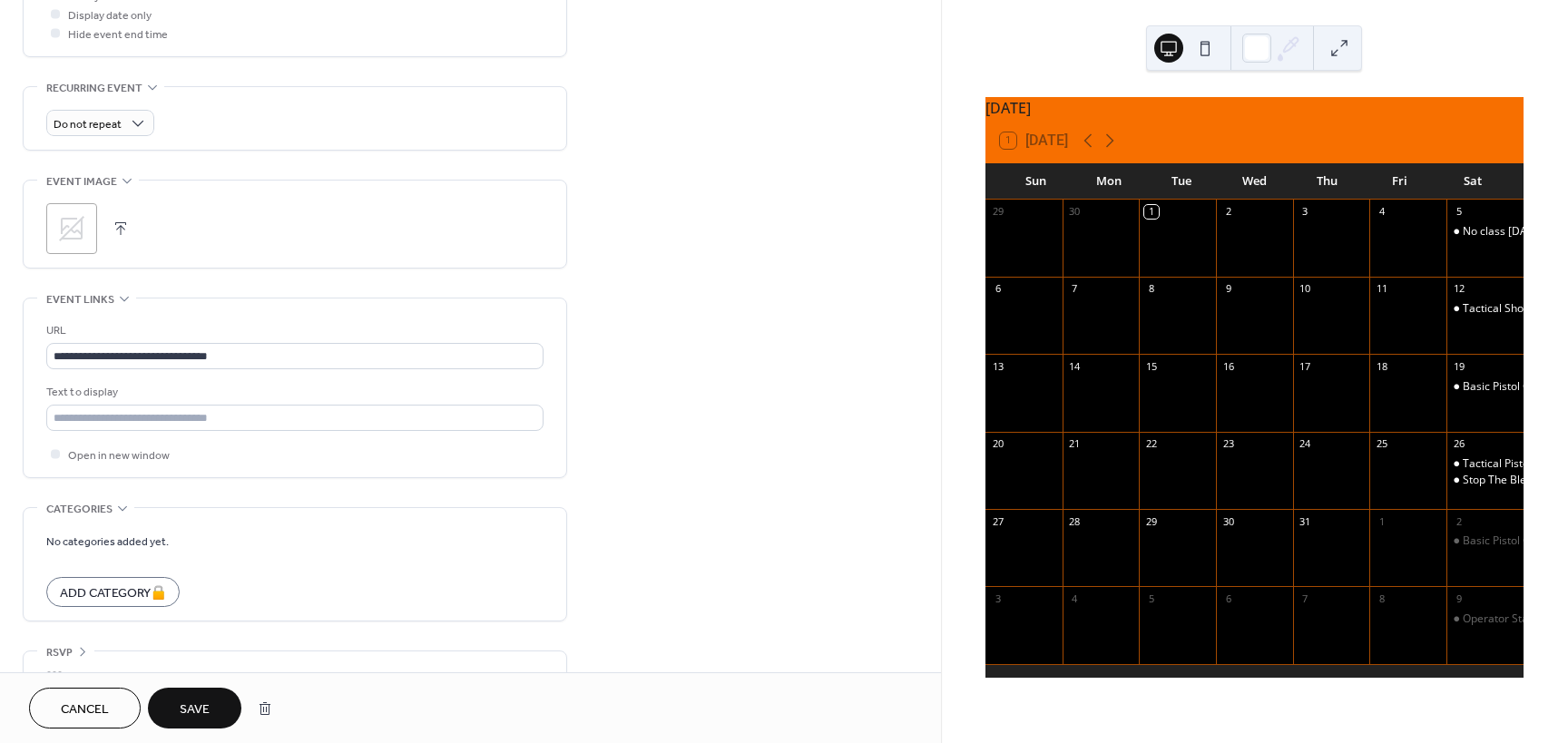 scroll, scrollTop: 751, scrollLeft: 0, axis: vertical 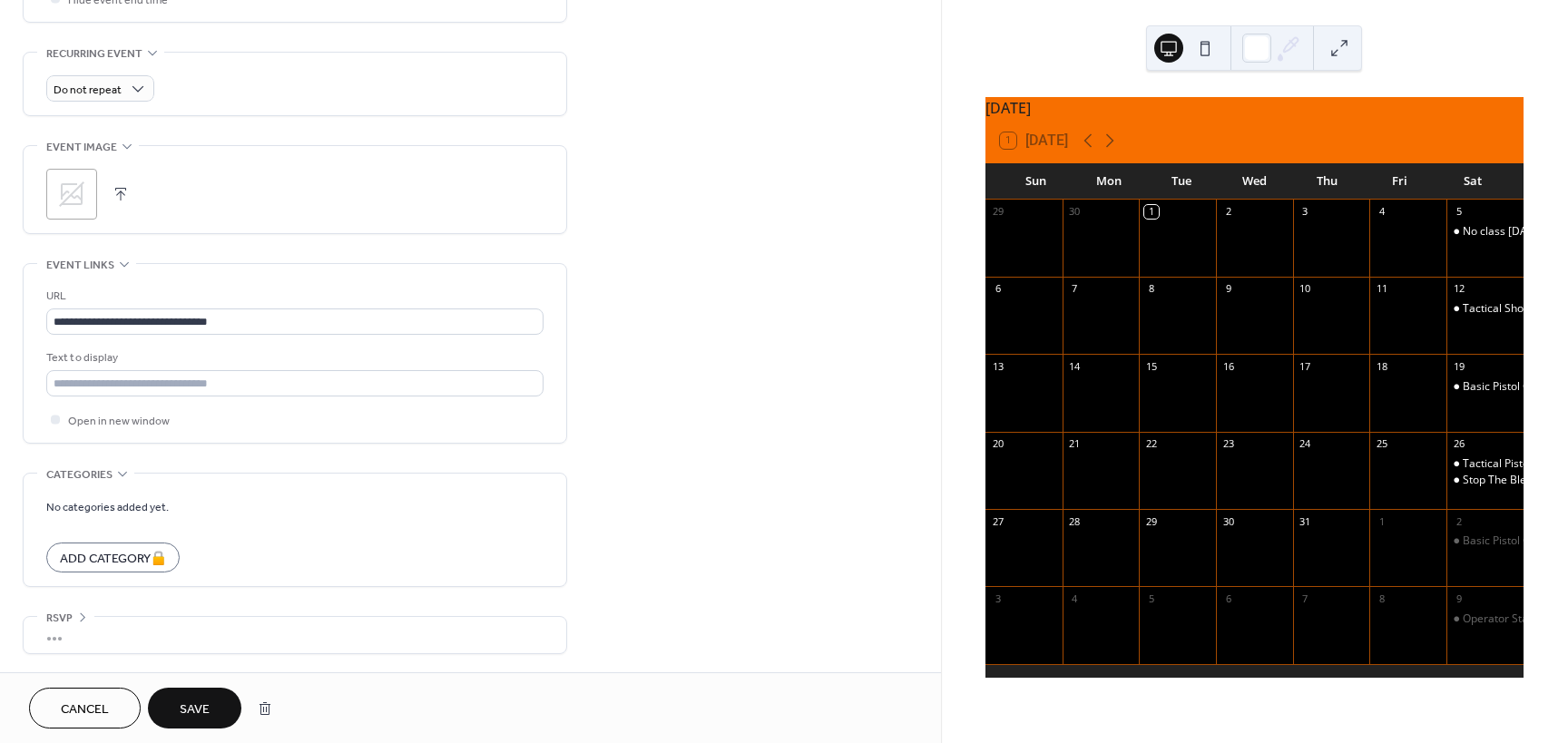 type on "**********" 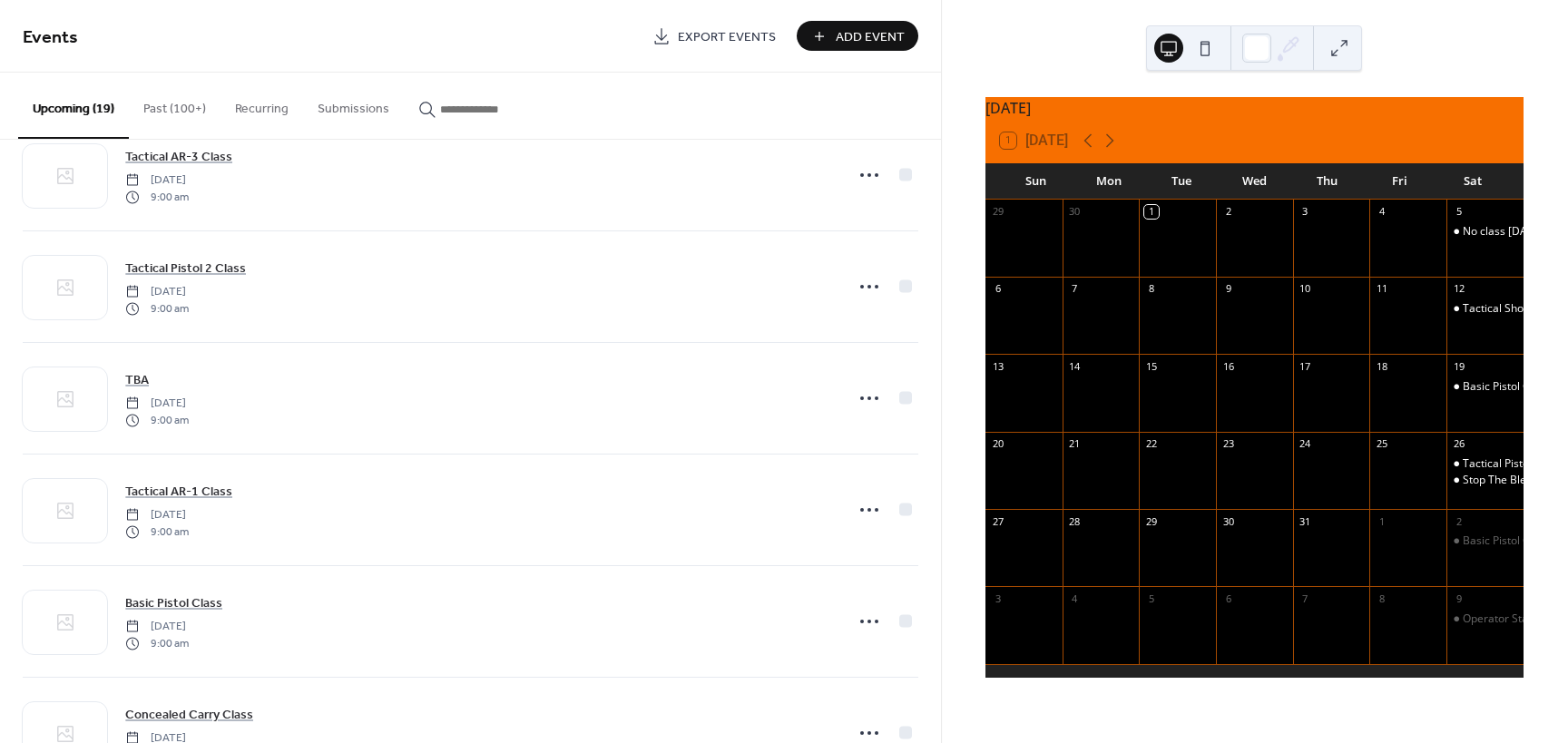 scroll, scrollTop: 1570, scrollLeft: 0, axis: vertical 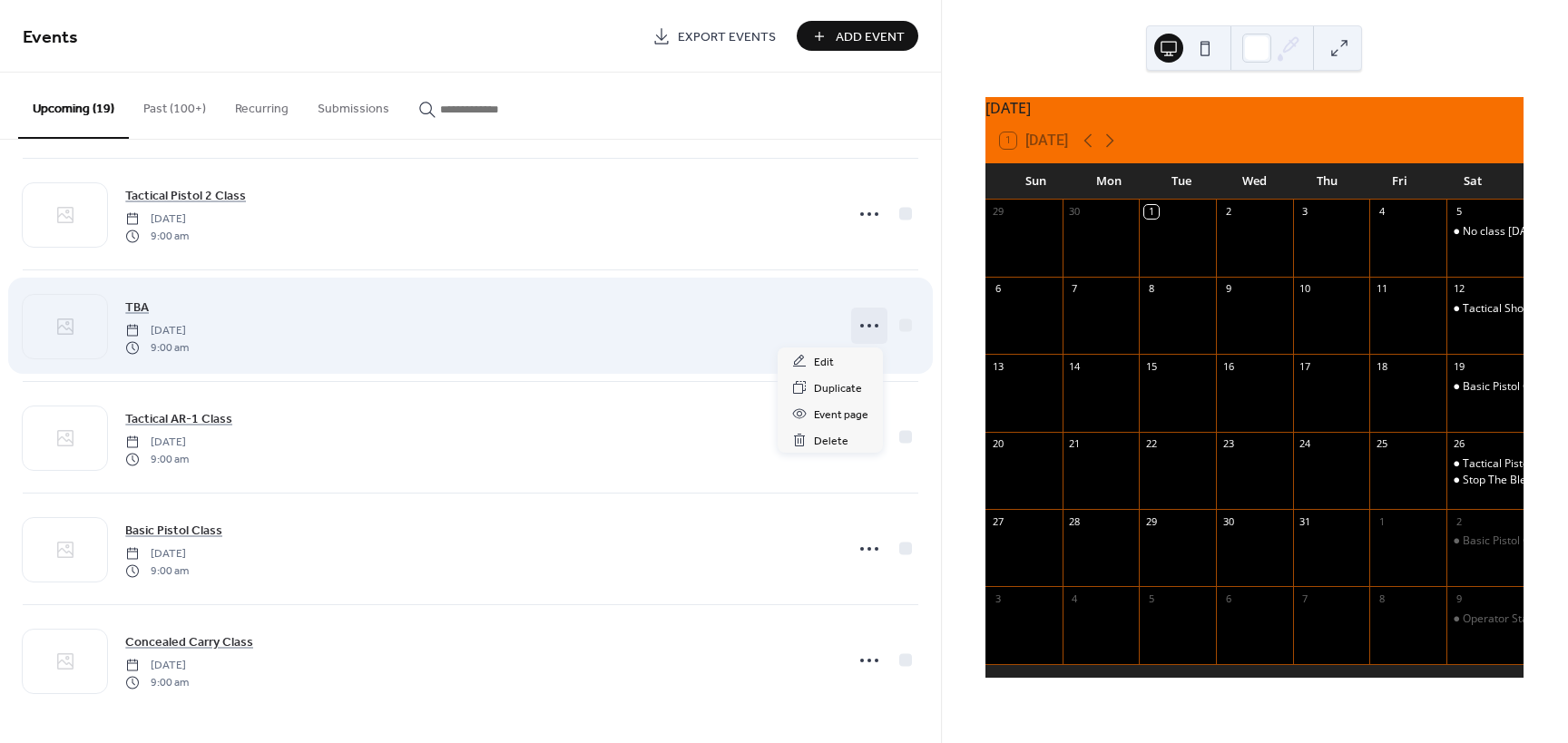 click 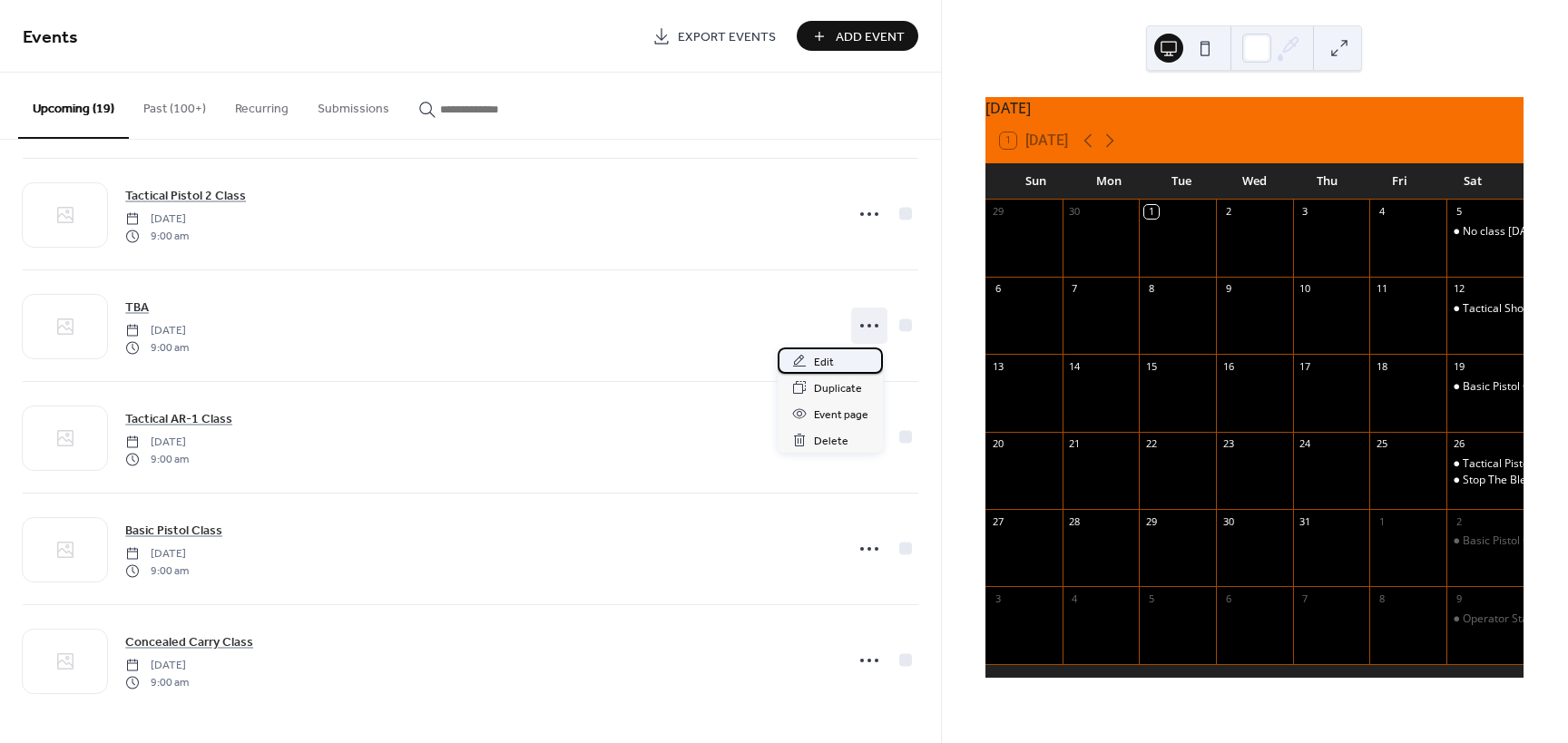 click on "Edit" at bounding box center [824, 362] 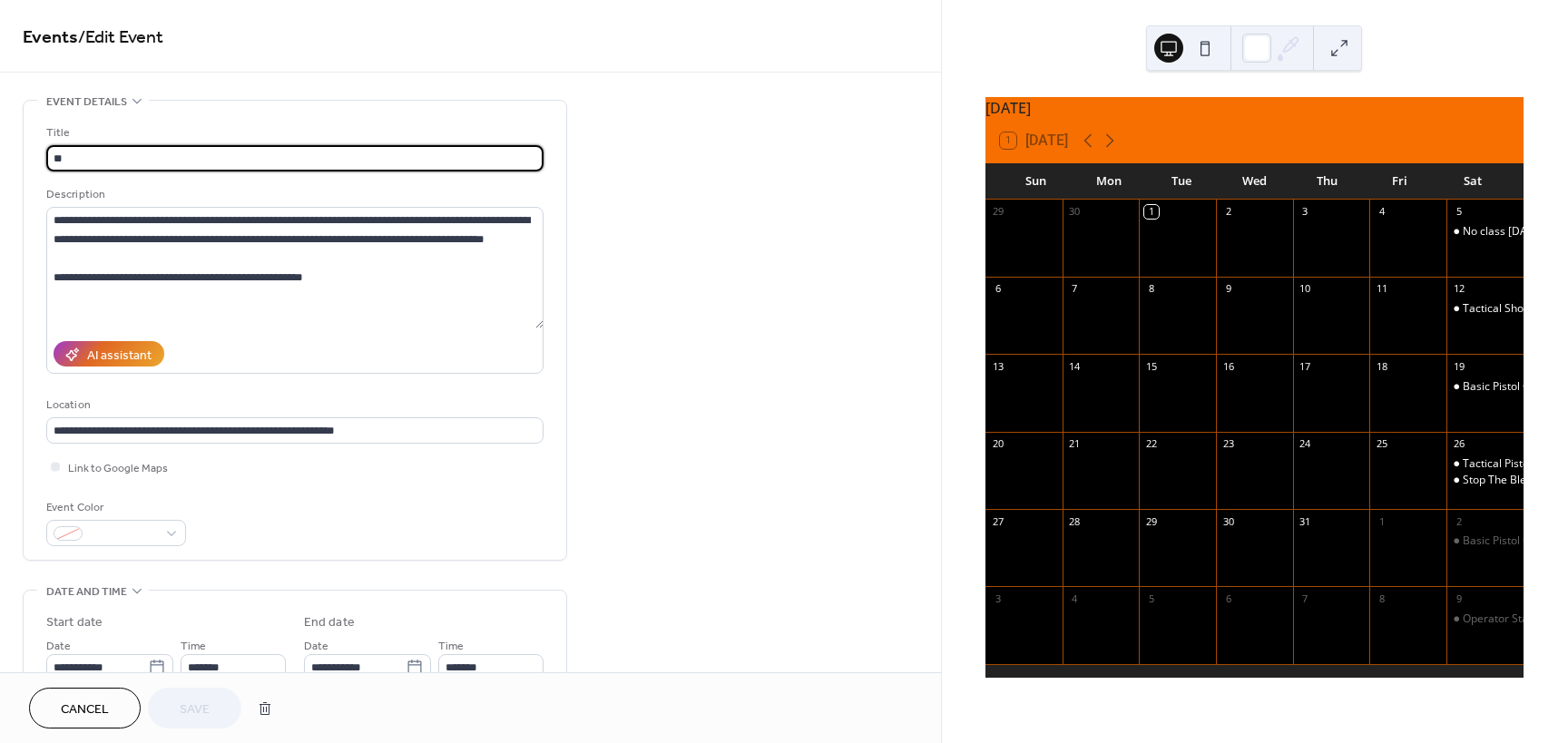type on "*" 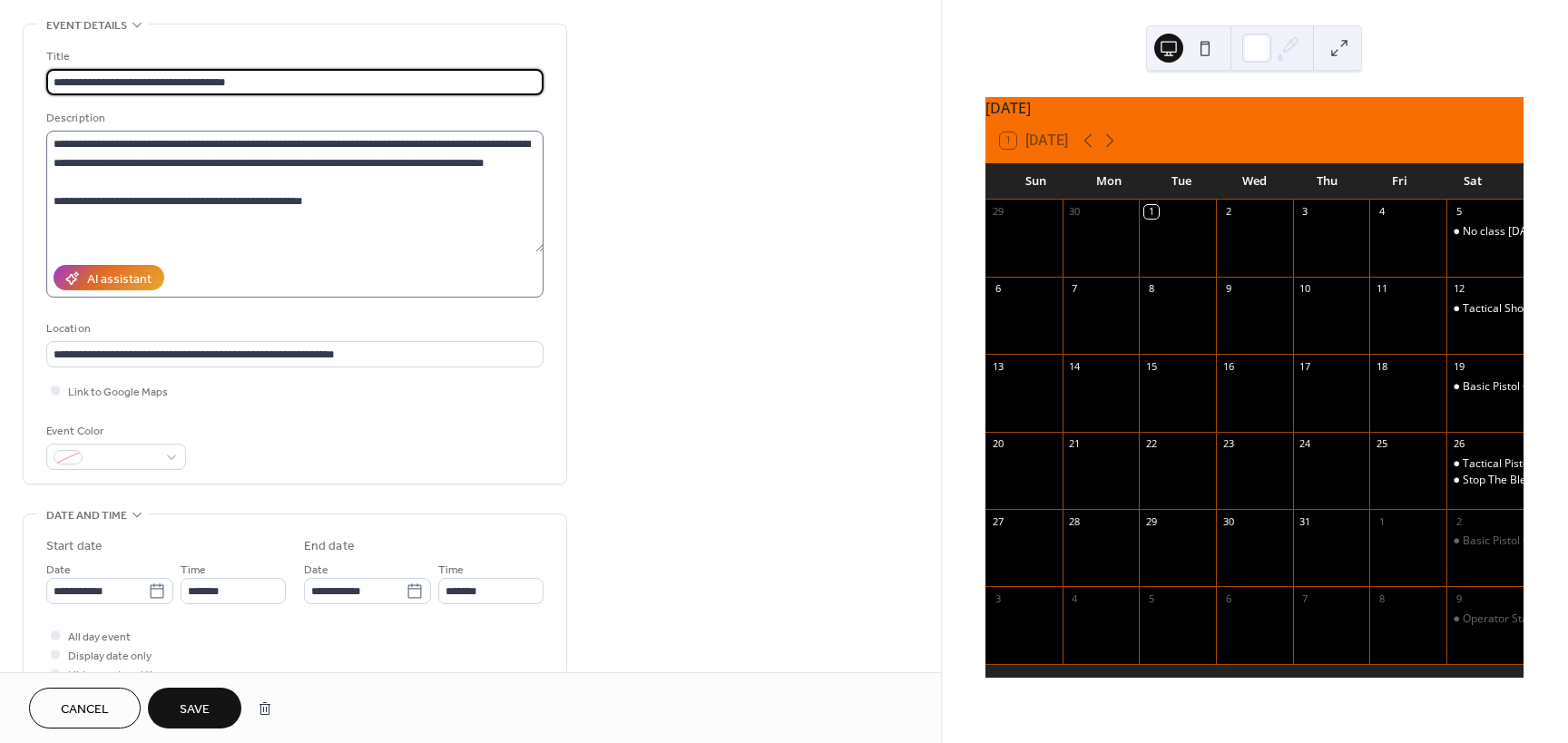 scroll, scrollTop: 136, scrollLeft: 0, axis: vertical 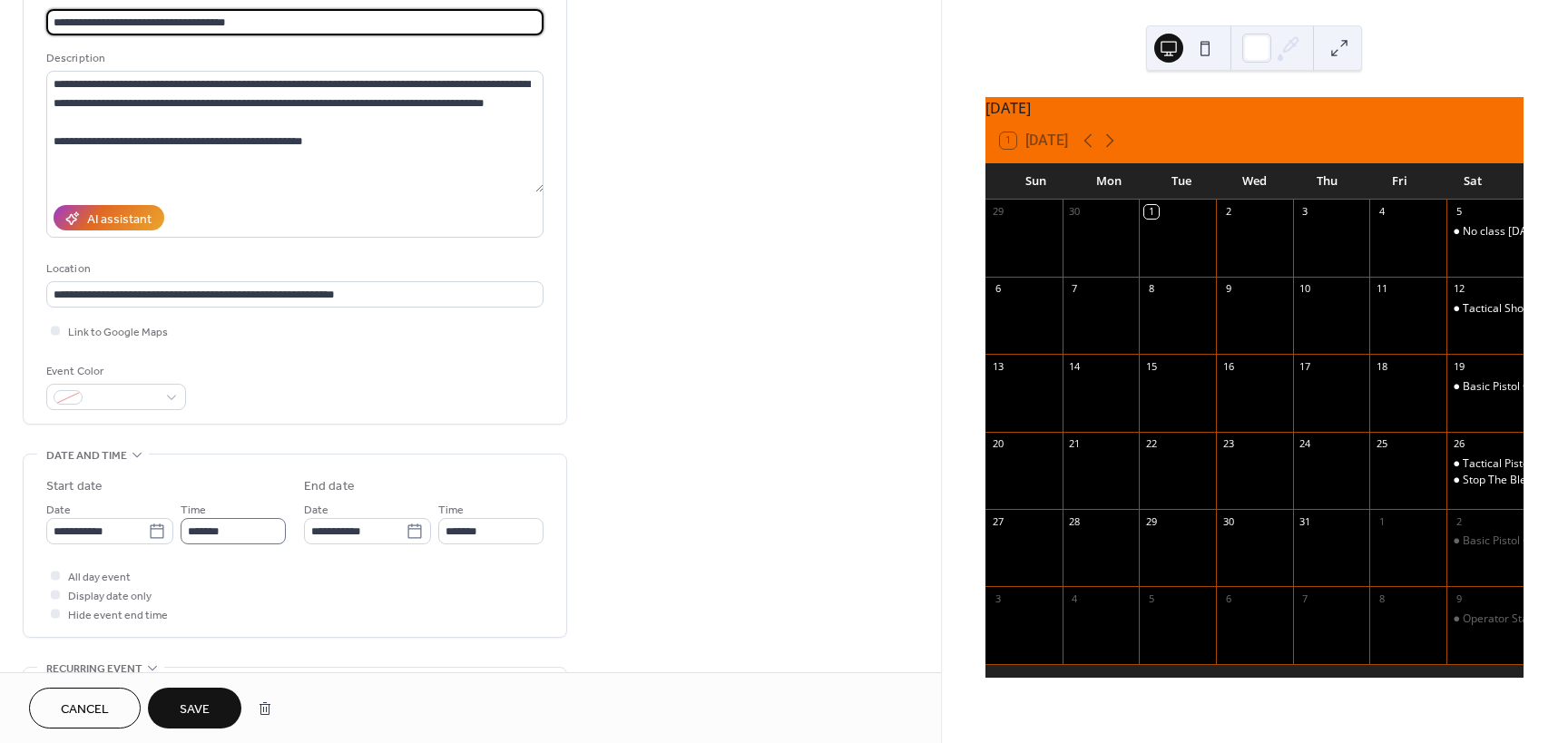 type on "**********" 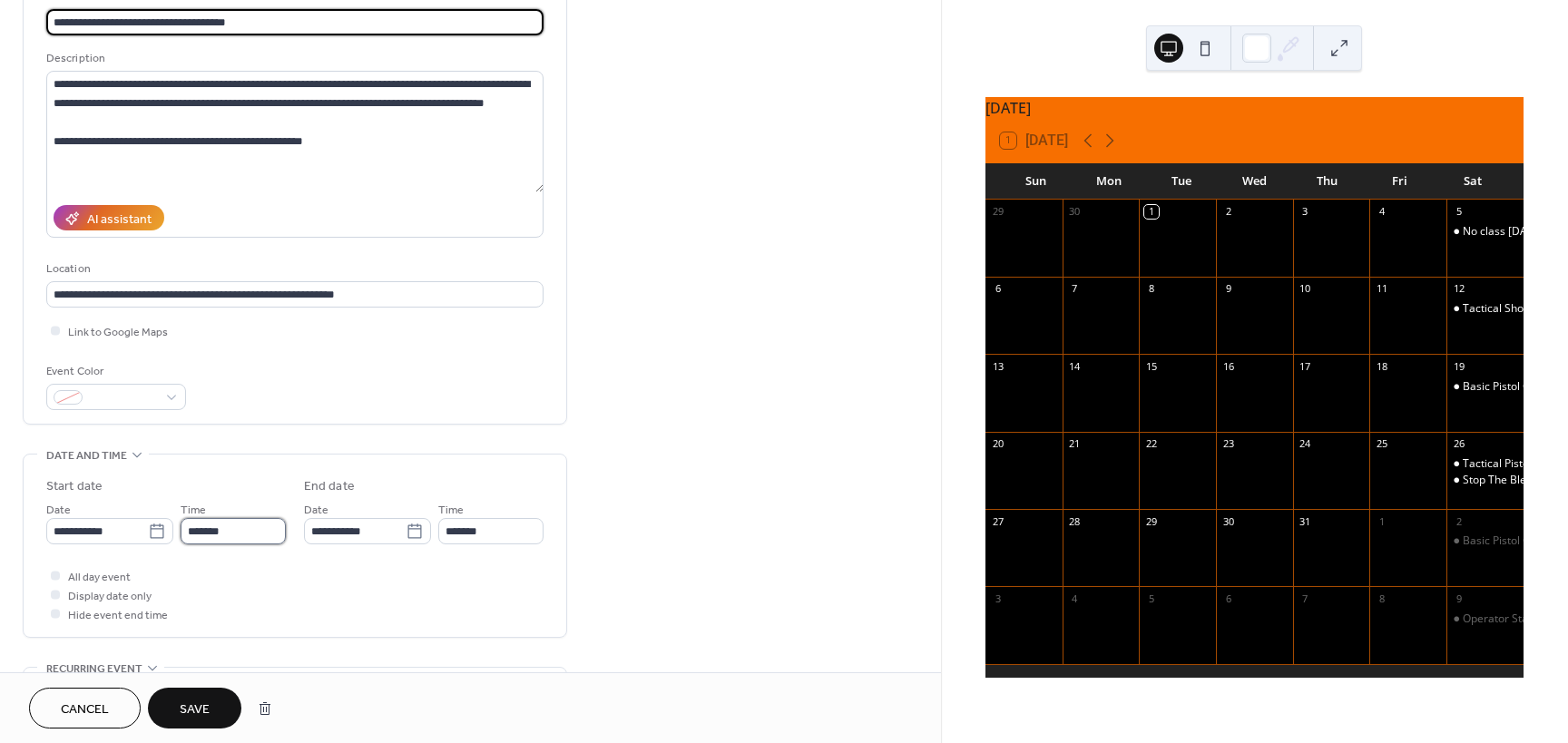 click on "*******" at bounding box center (233, 531) 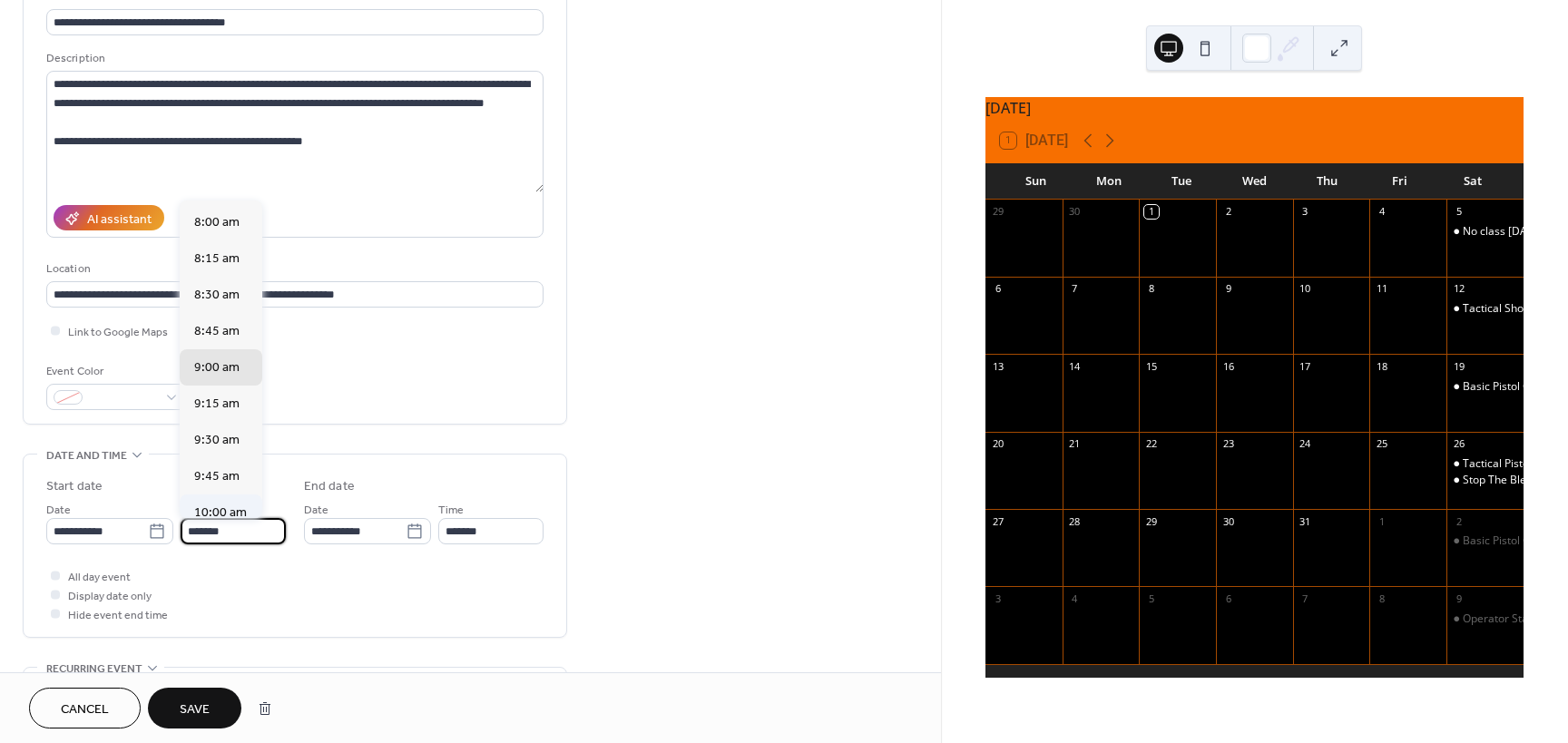 scroll, scrollTop: 1135, scrollLeft: 0, axis: vertical 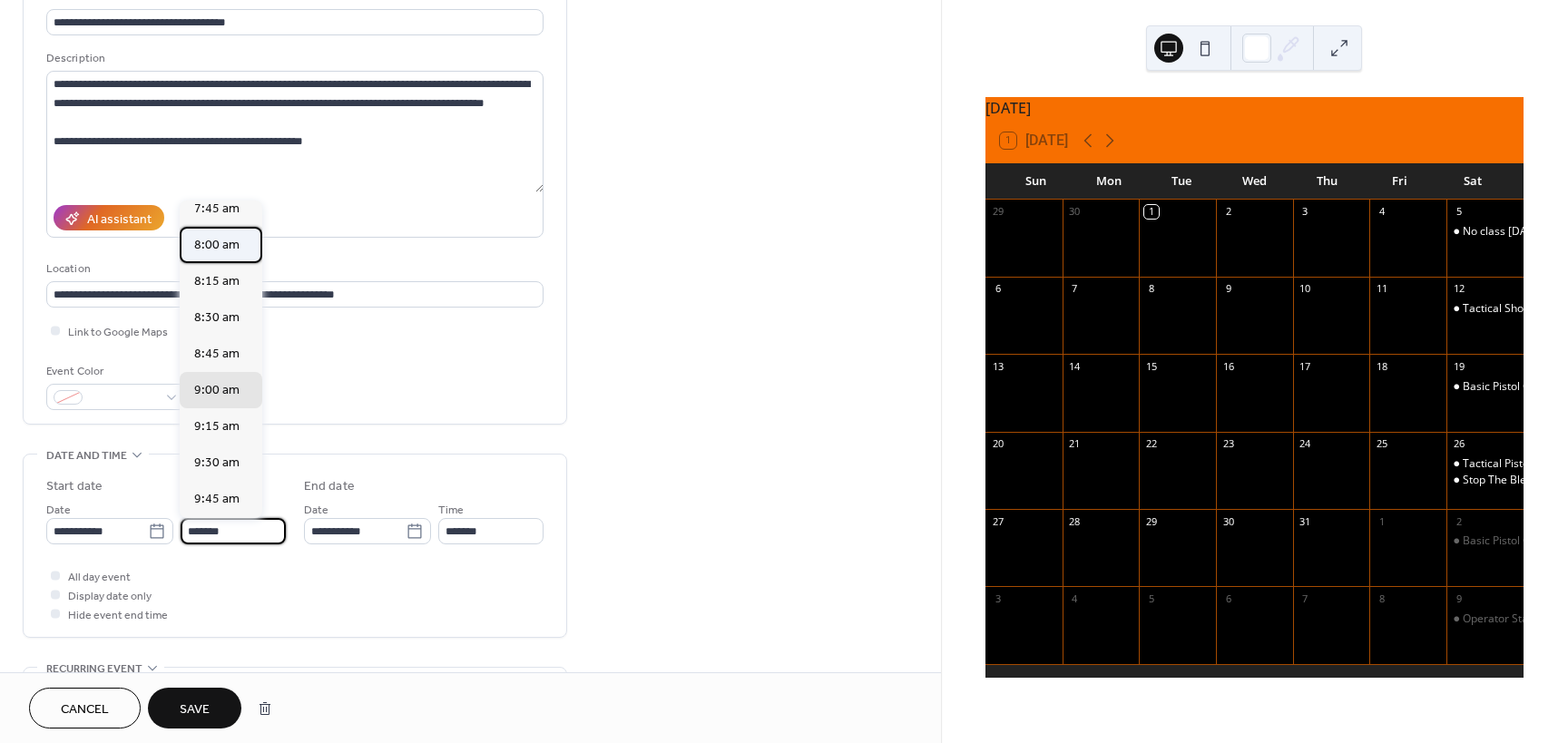 click on "8:00 am" at bounding box center (217, 245) 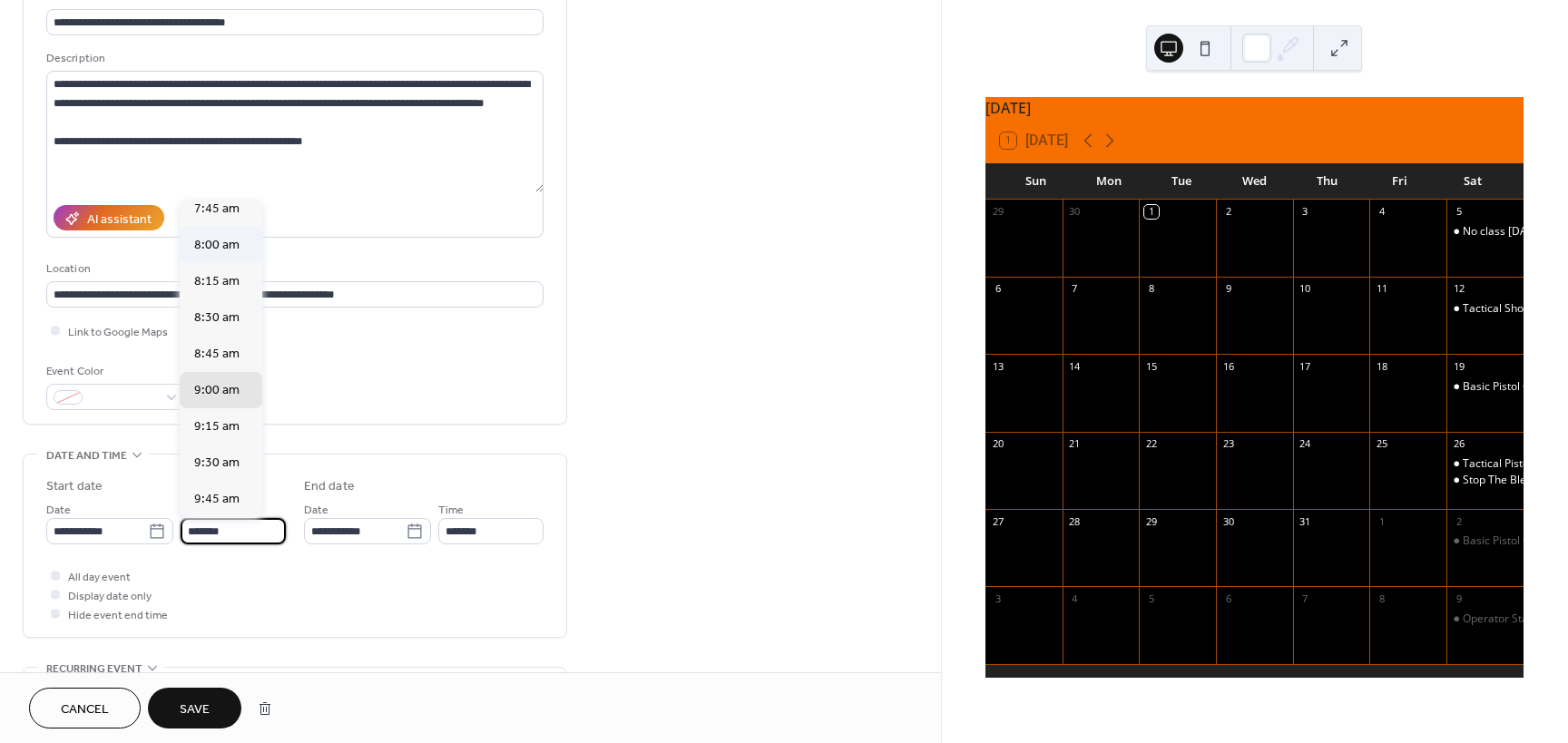 type on "*******" 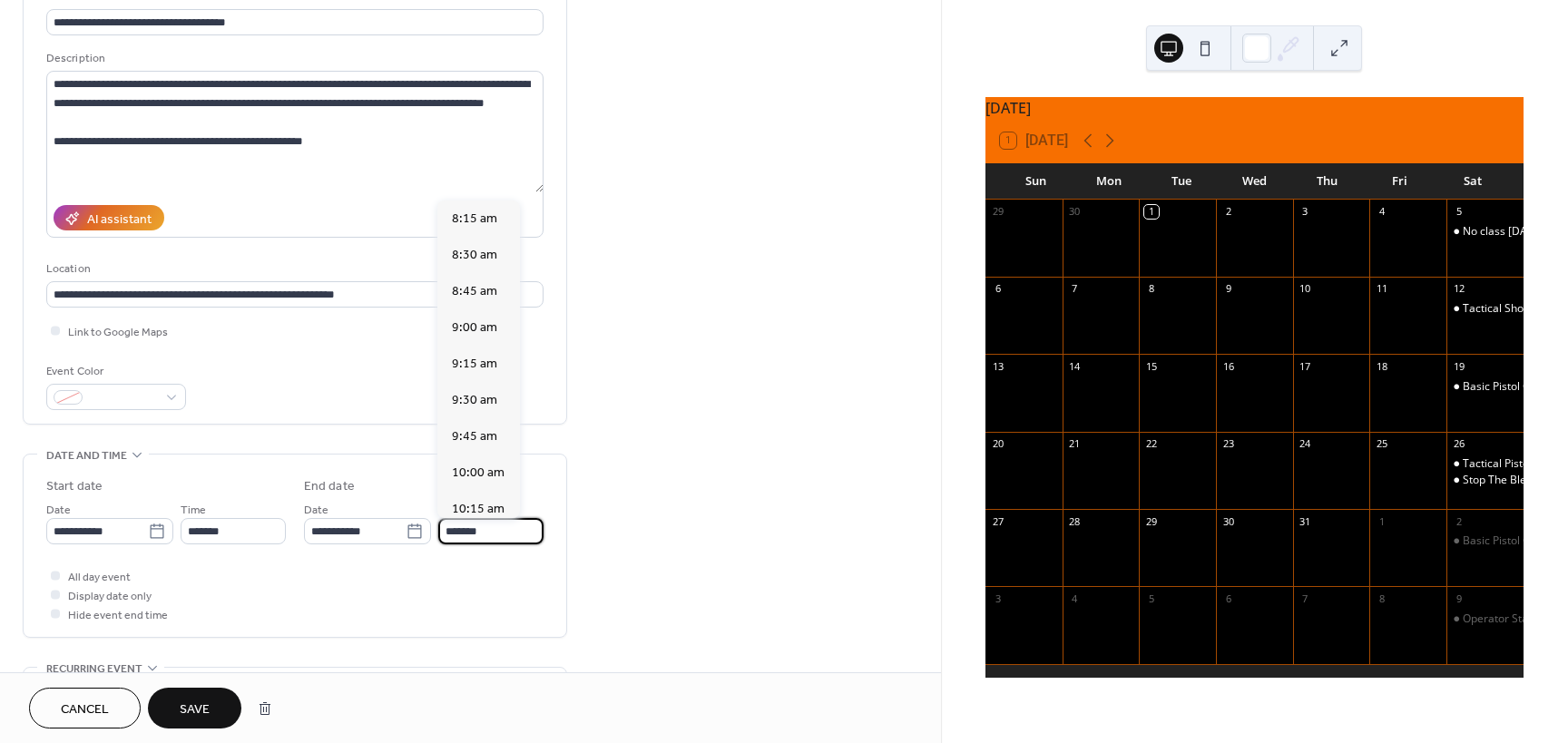 click on "*******" at bounding box center (491, 531) 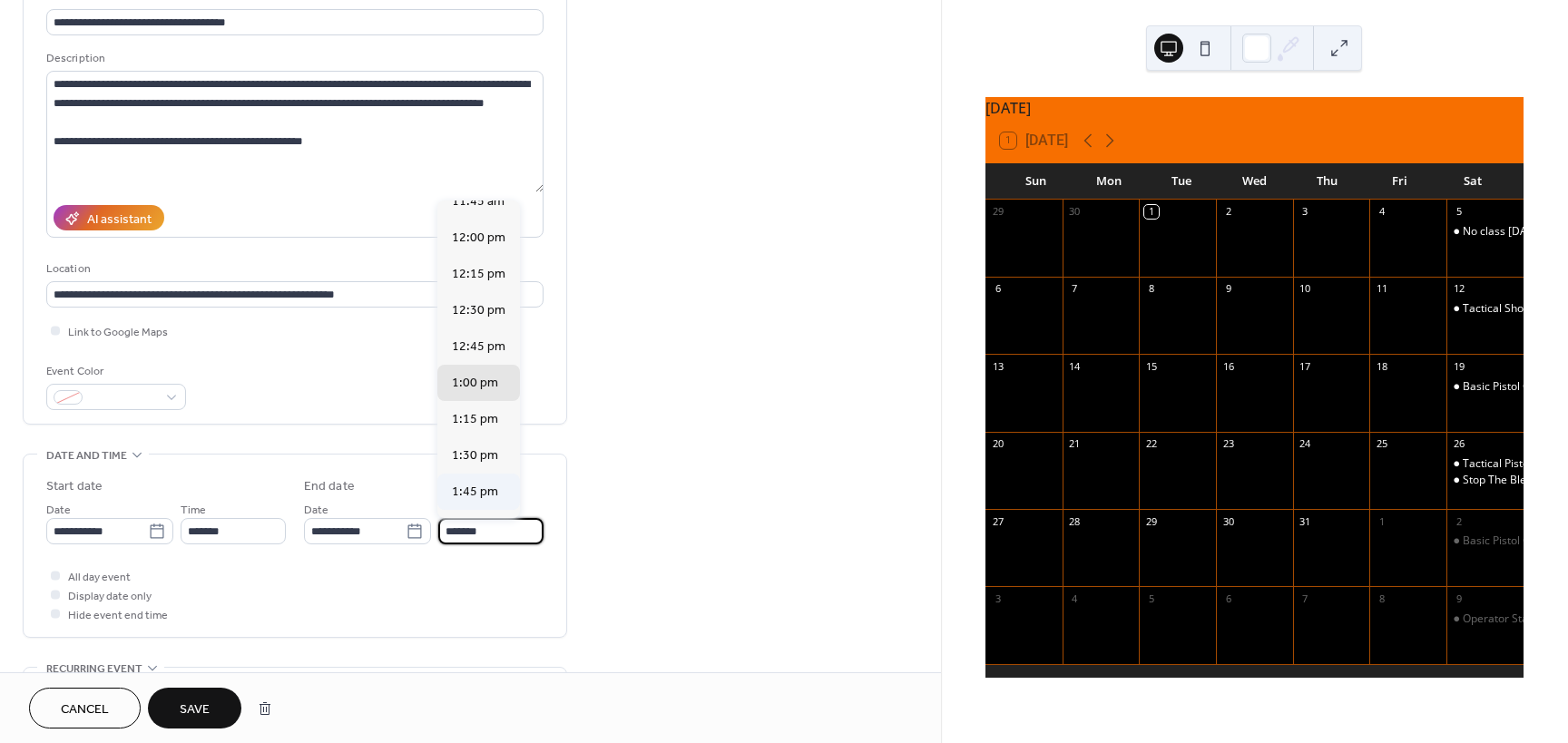 scroll, scrollTop: 503, scrollLeft: 0, axis: vertical 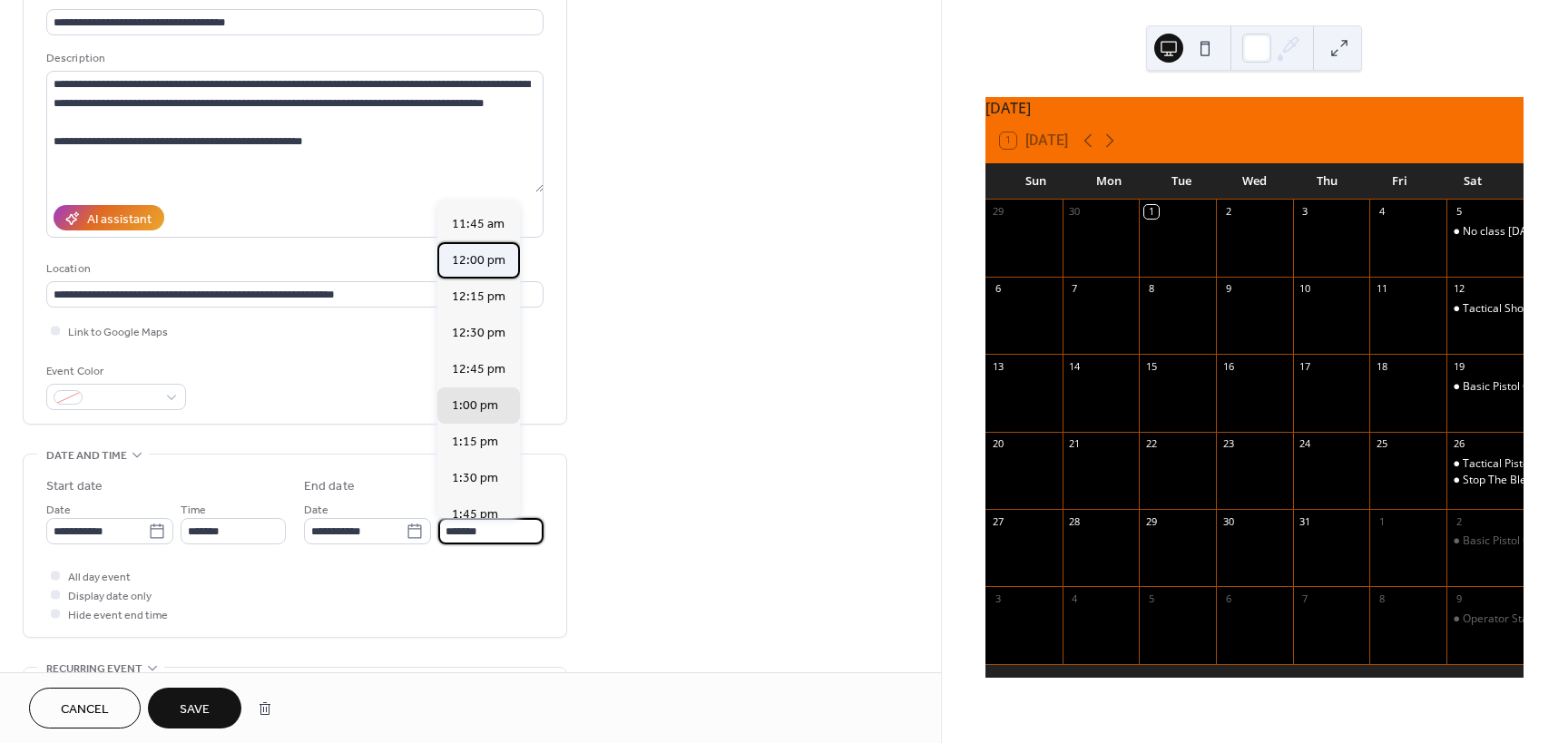 click on "12:00 pm" at bounding box center (478, 260) 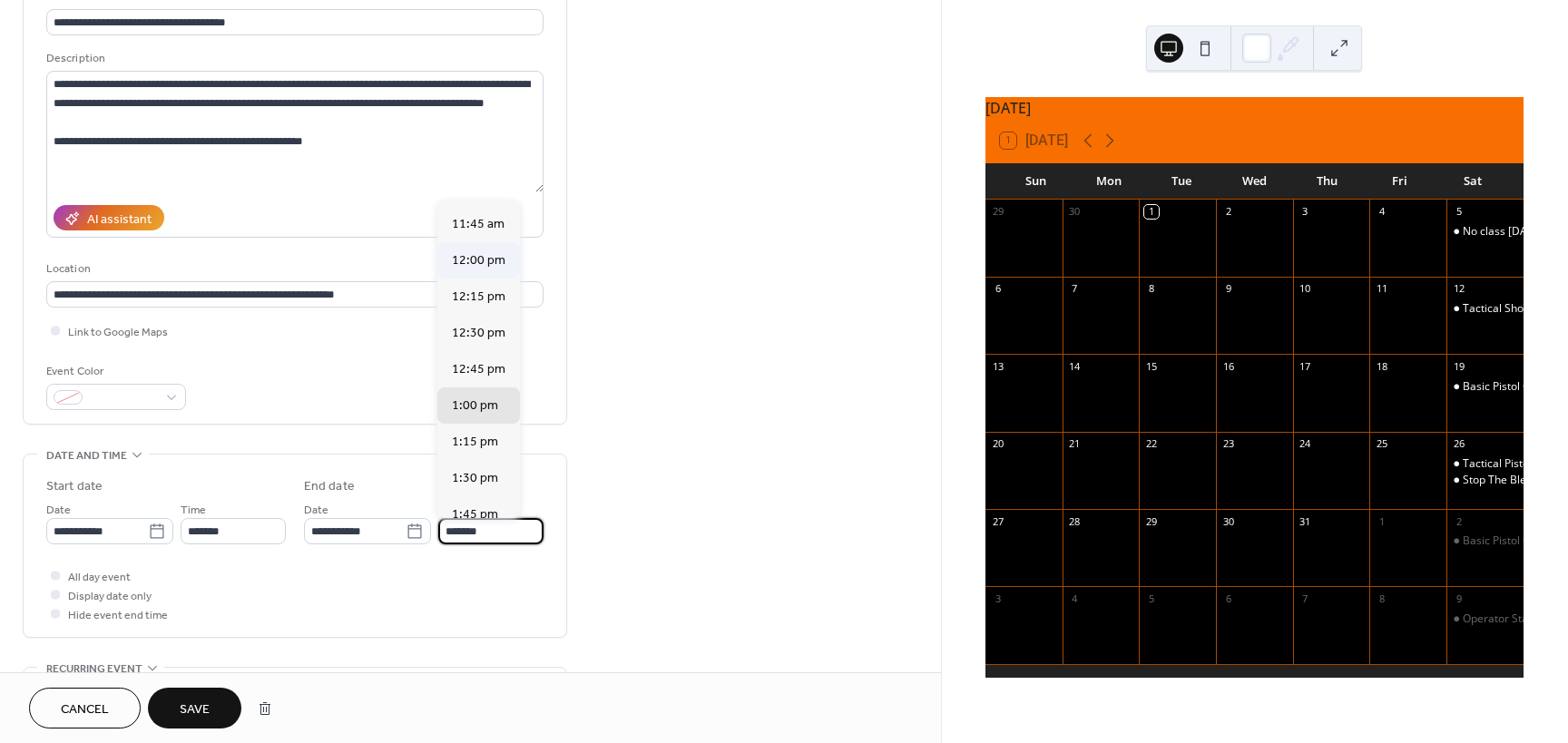 type on "********" 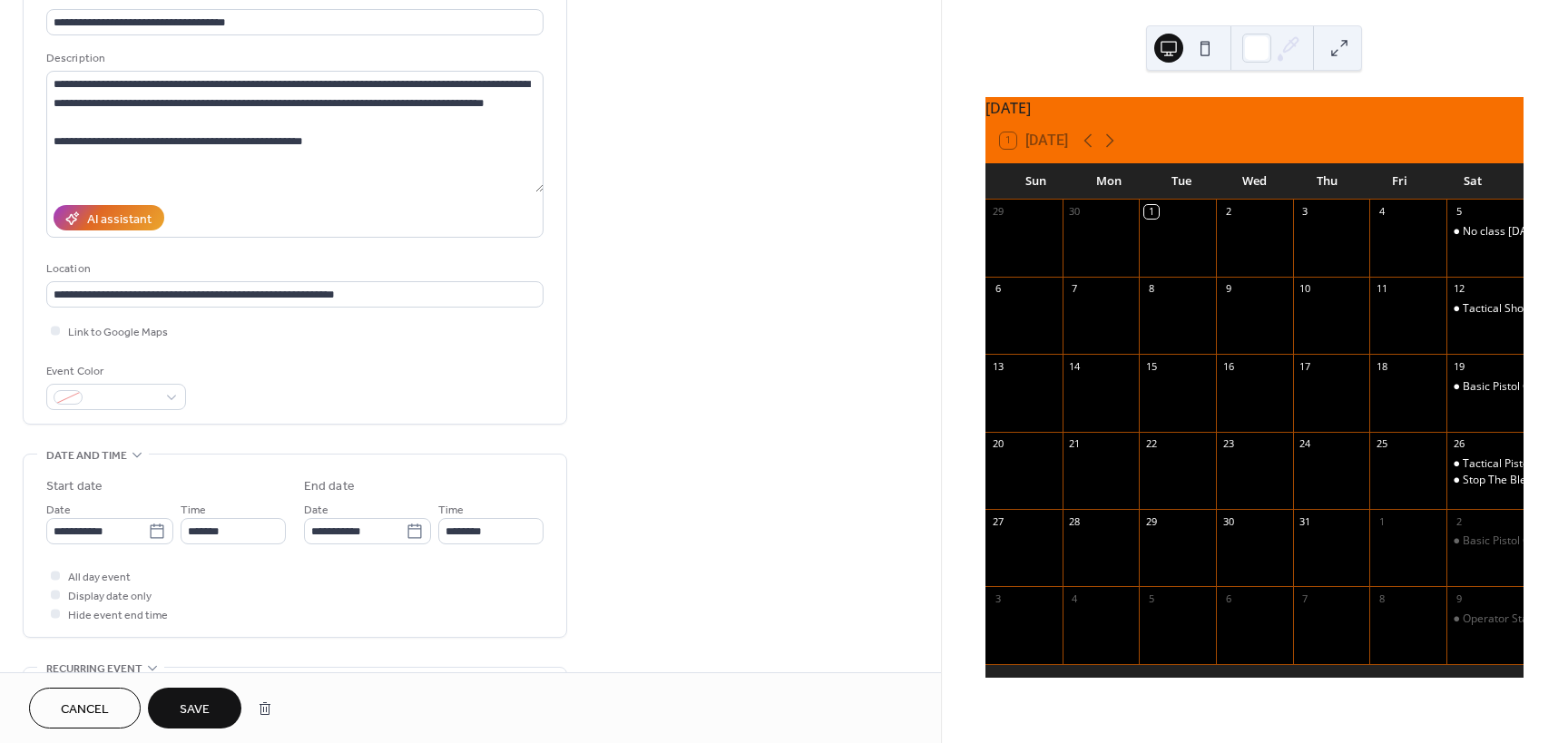 click on "Save" at bounding box center (194, 709) 